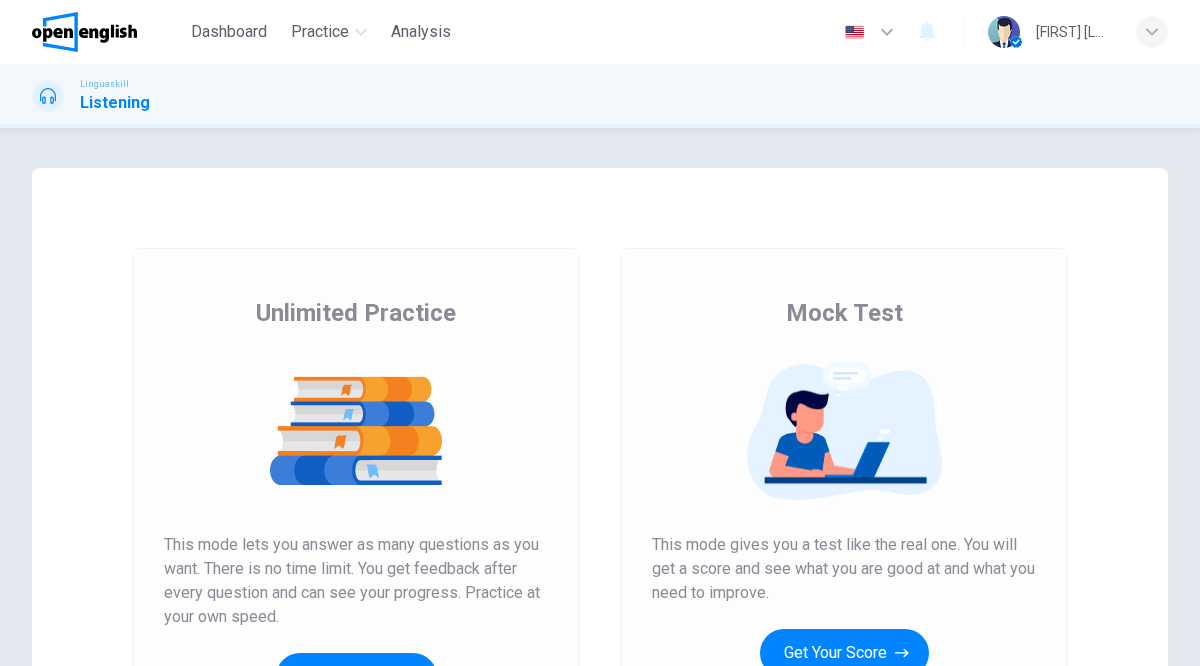 scroll, scrollTop: 0, scrollLeft: 0, axis: both 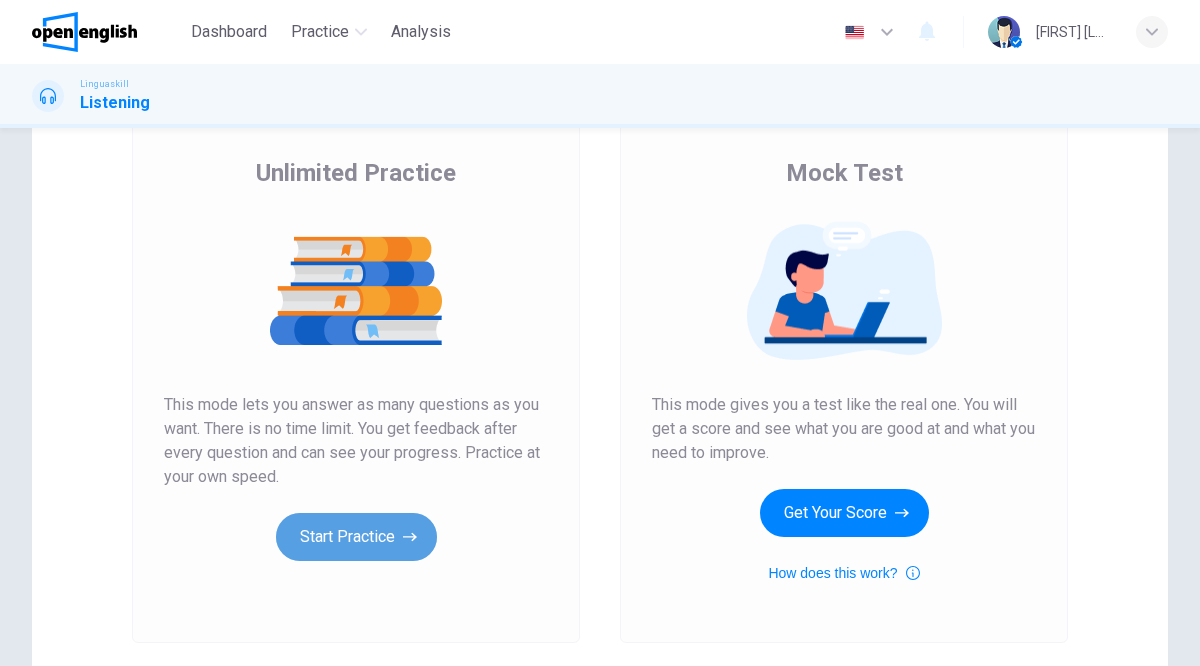 click on "Start Practice" at bounding box center (356, 537) 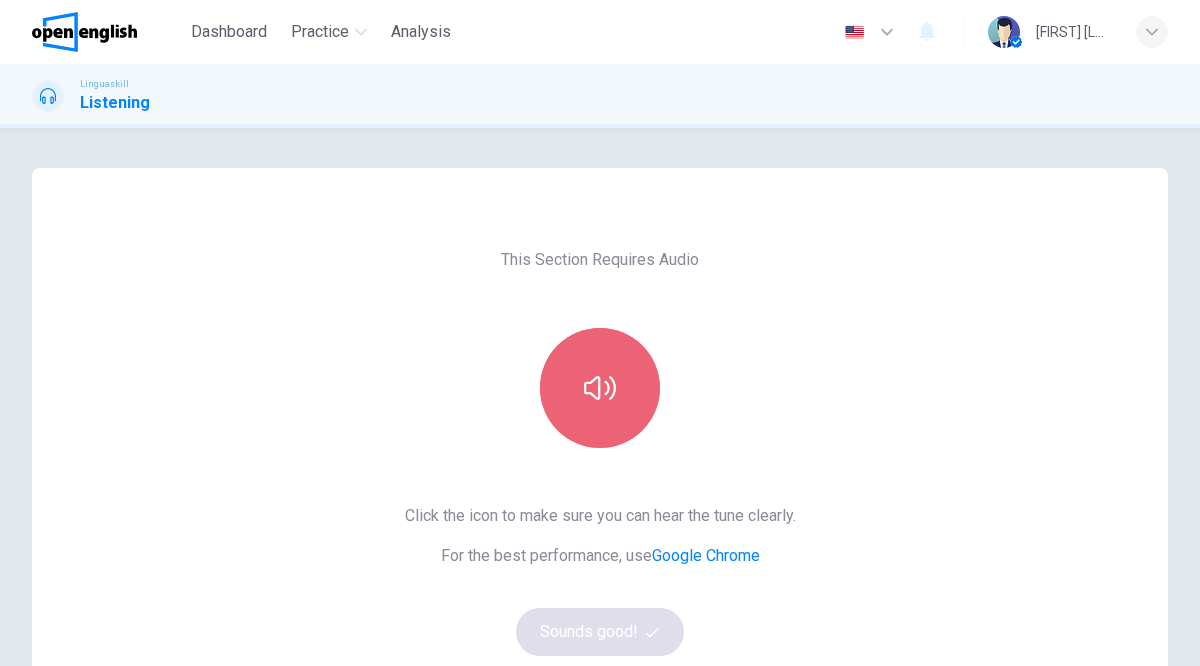 click at bounding box center [600, 388] 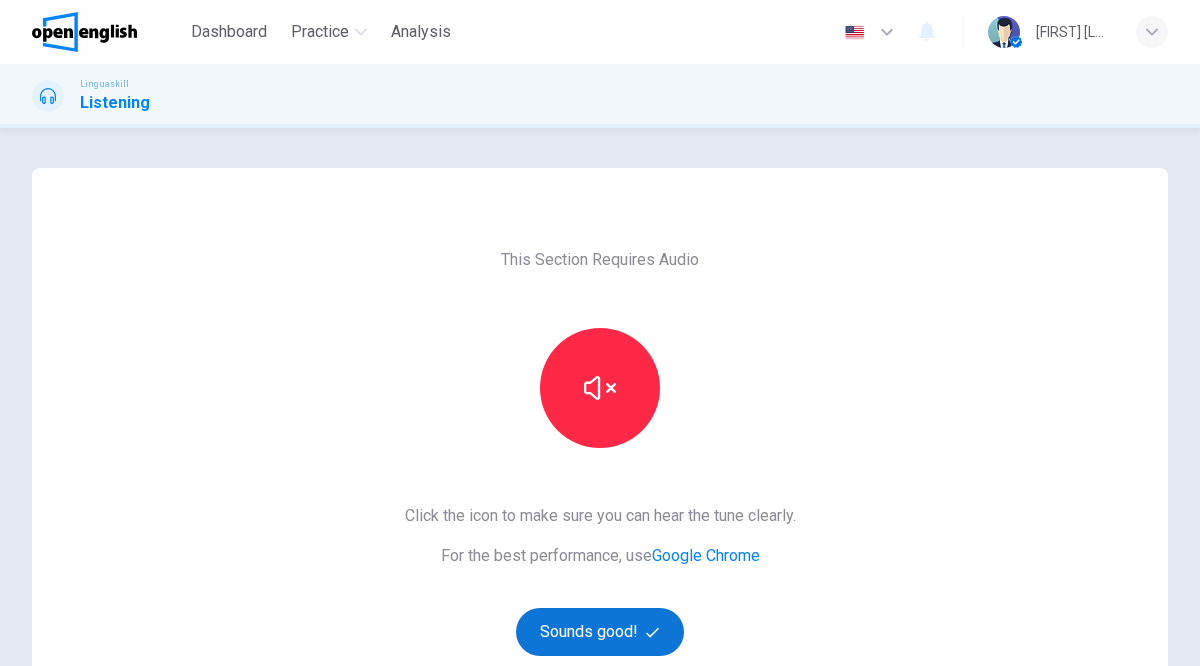 click on "Sounds good!" at bounding box center [600, 632] 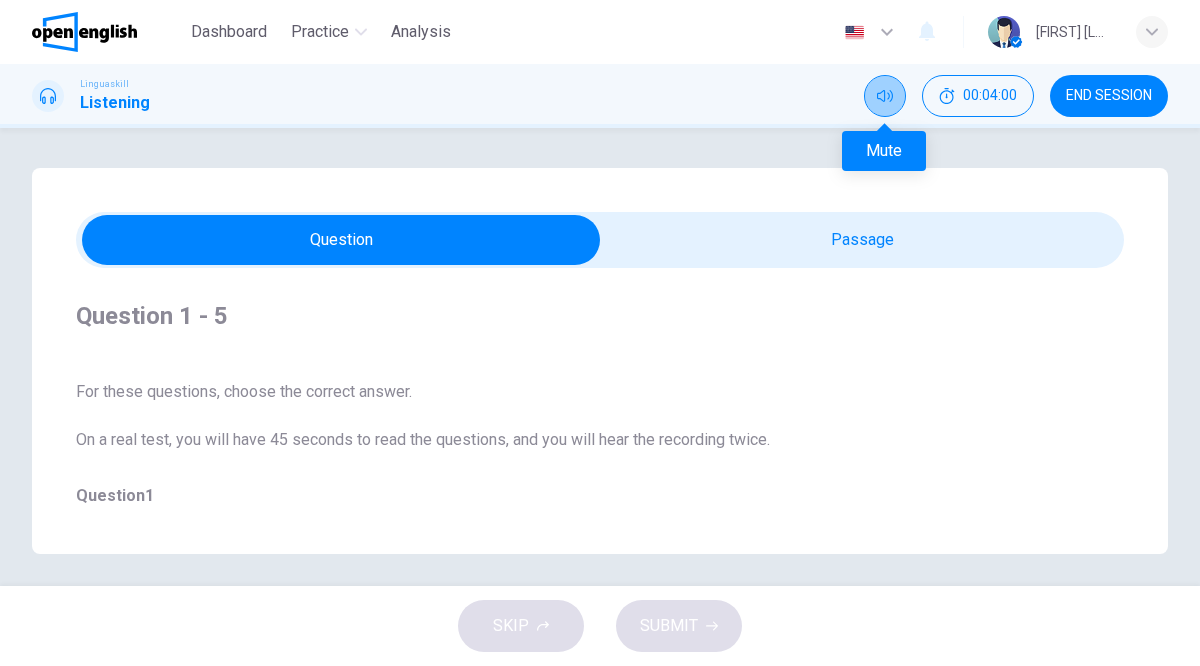 click at bounding box center (885, 96) 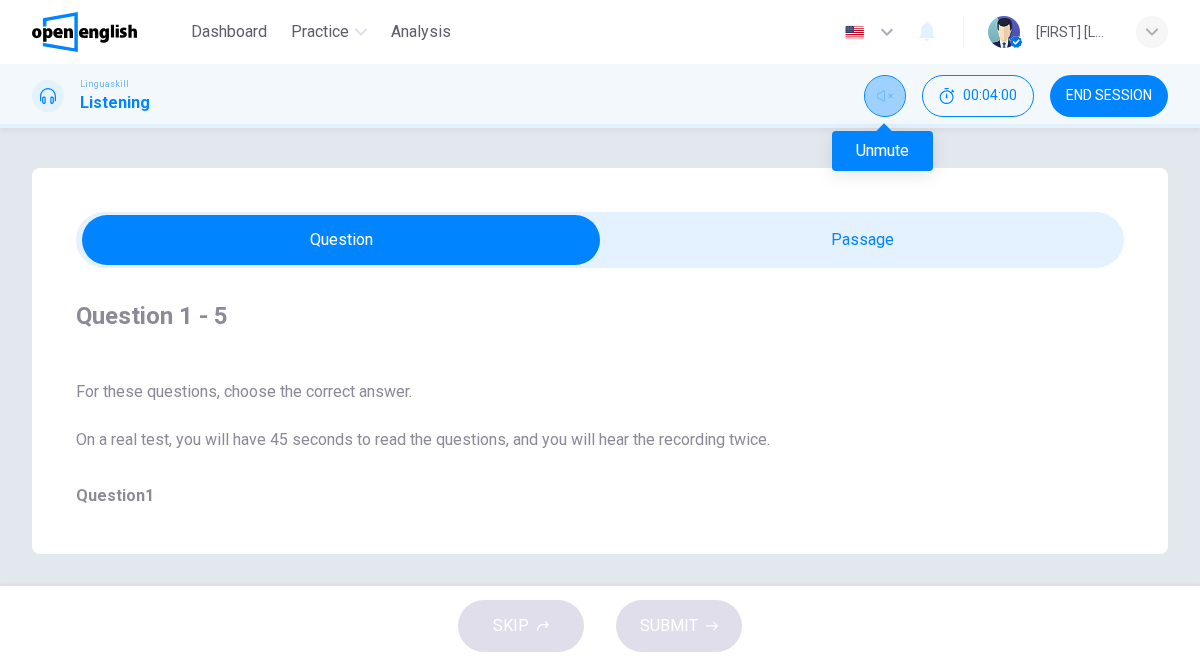 click at bounding box center (885, 96) 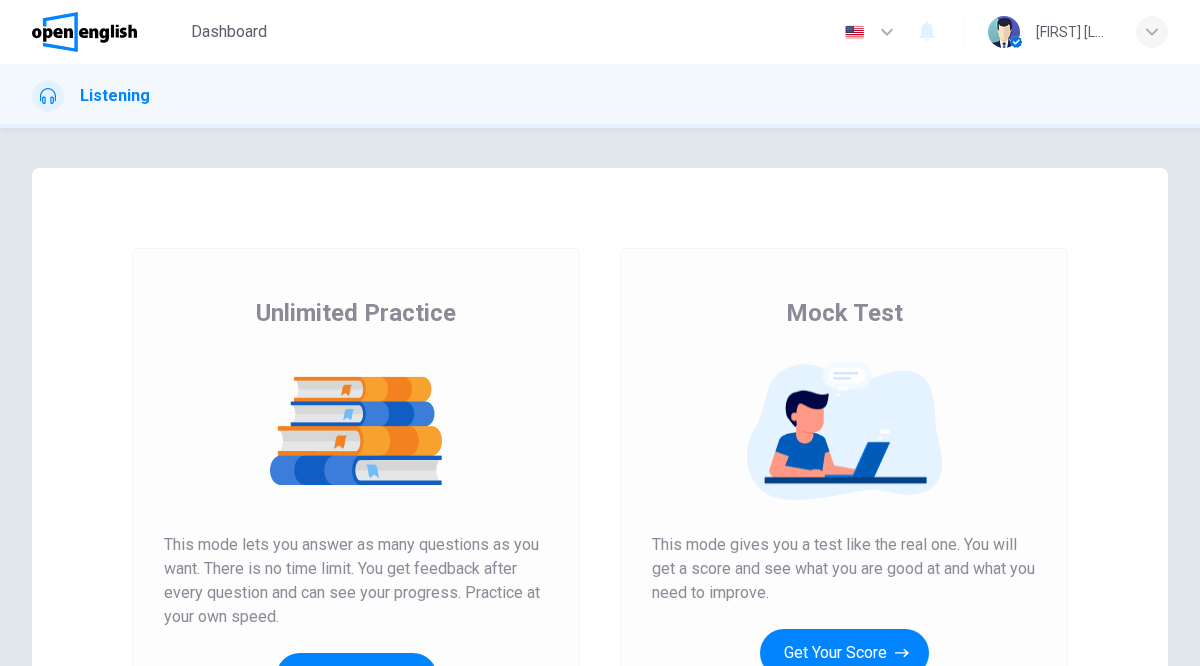scroll, scrollTop: 0, scrollLeft: 0, axis: both 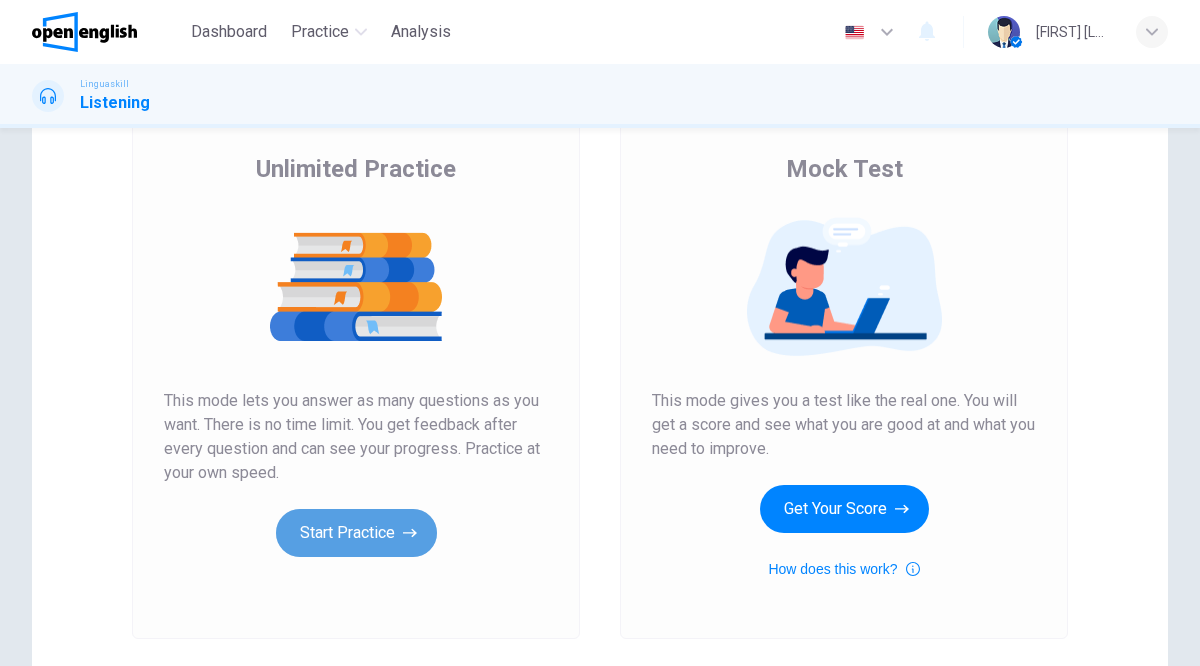 click on "Start Practice" at bounding box center (356, 533) 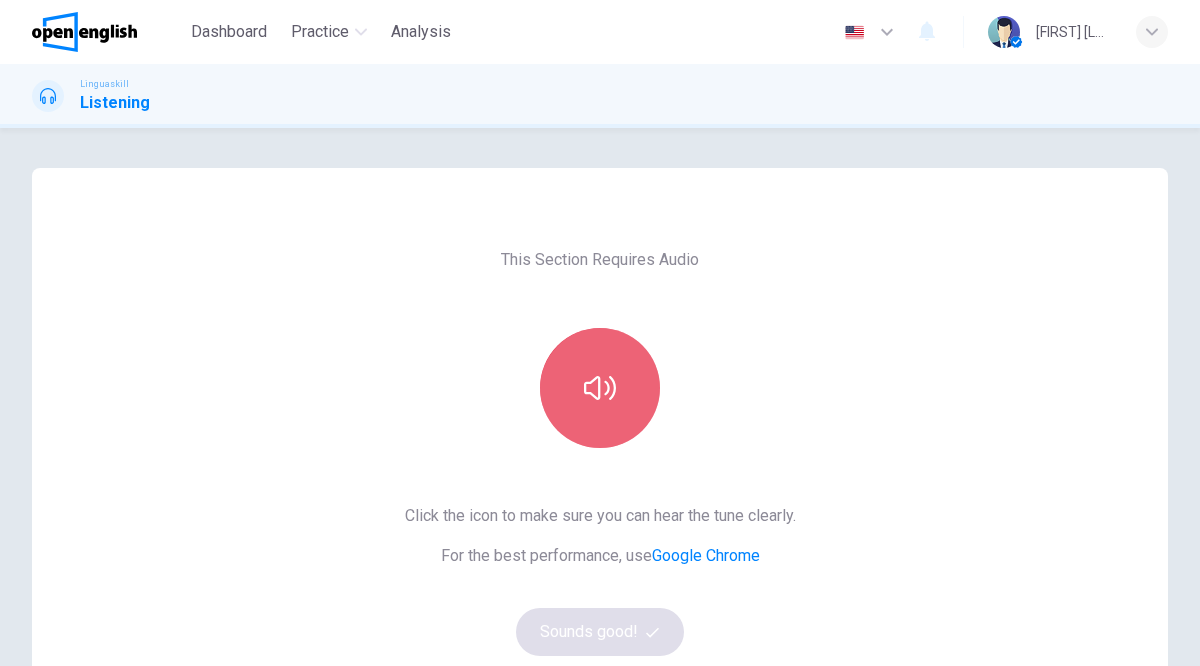 click at bounding box center (600, 388) 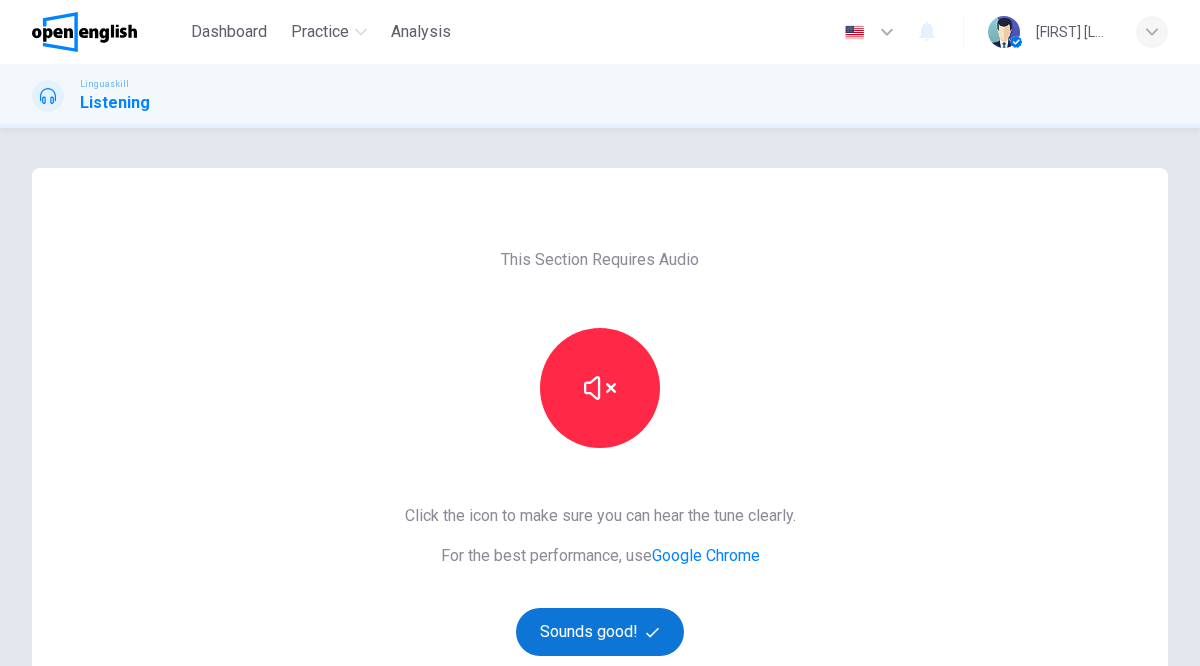 click on "Sounds good!" at bounding box center [600, 632] 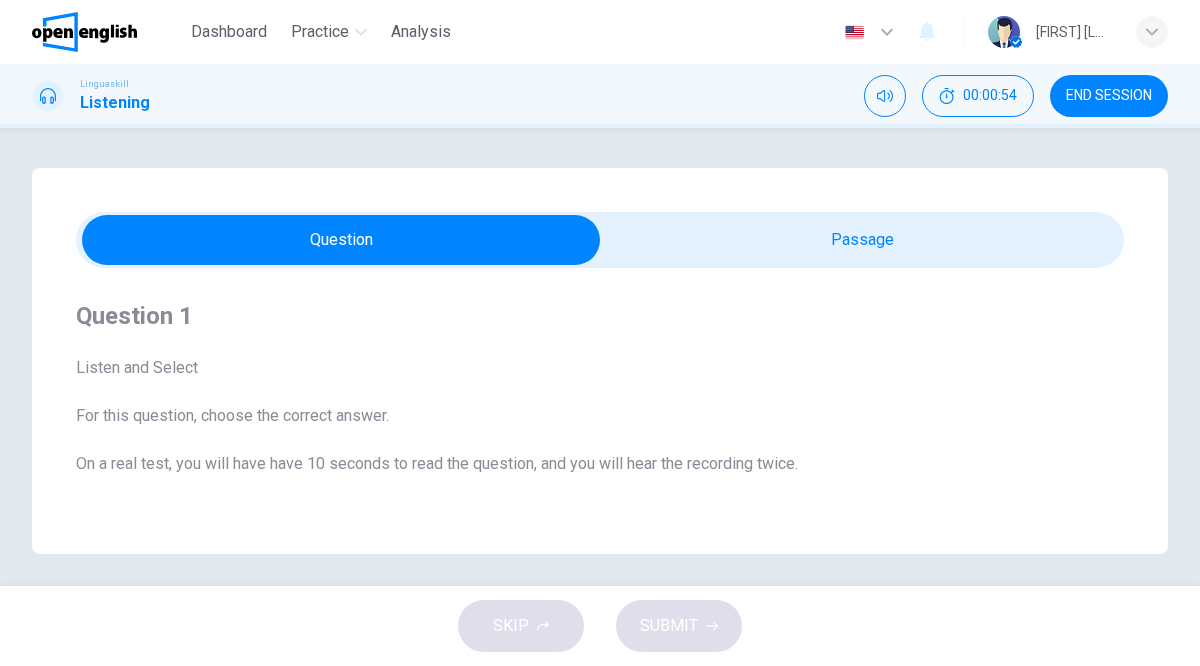 click on "Linguaskill Listening 00:00:54 END SESSION" at bounding box center (600, 96) 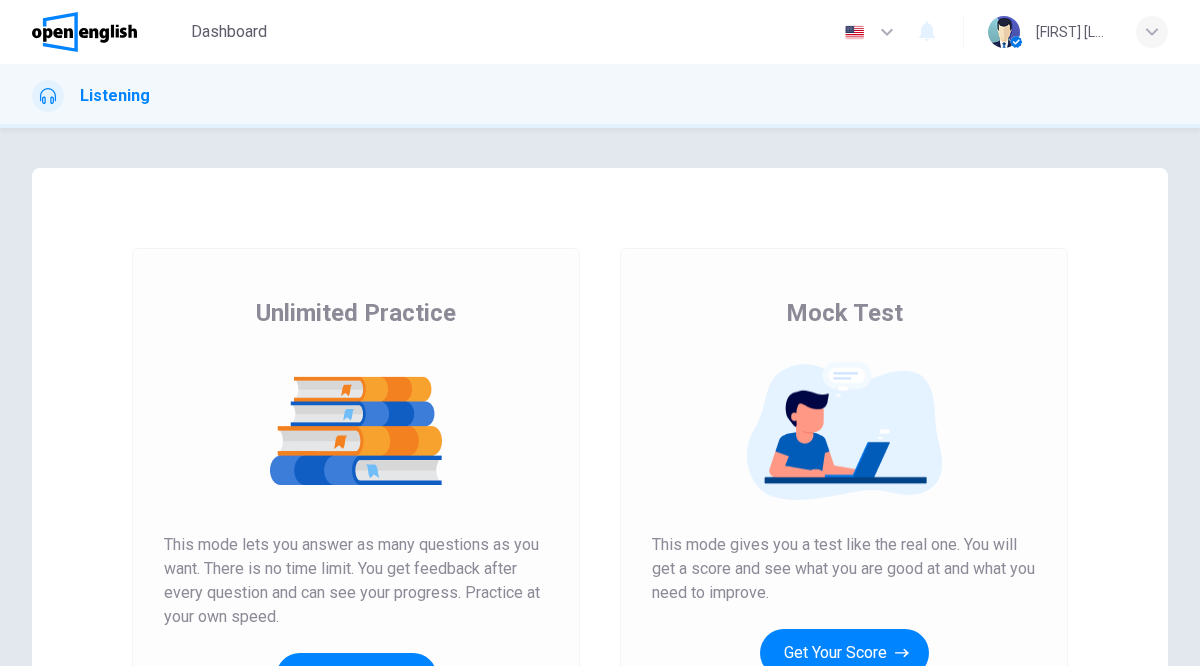 scroll, scrollTop: 0, scrollLeft: 0, axis: both 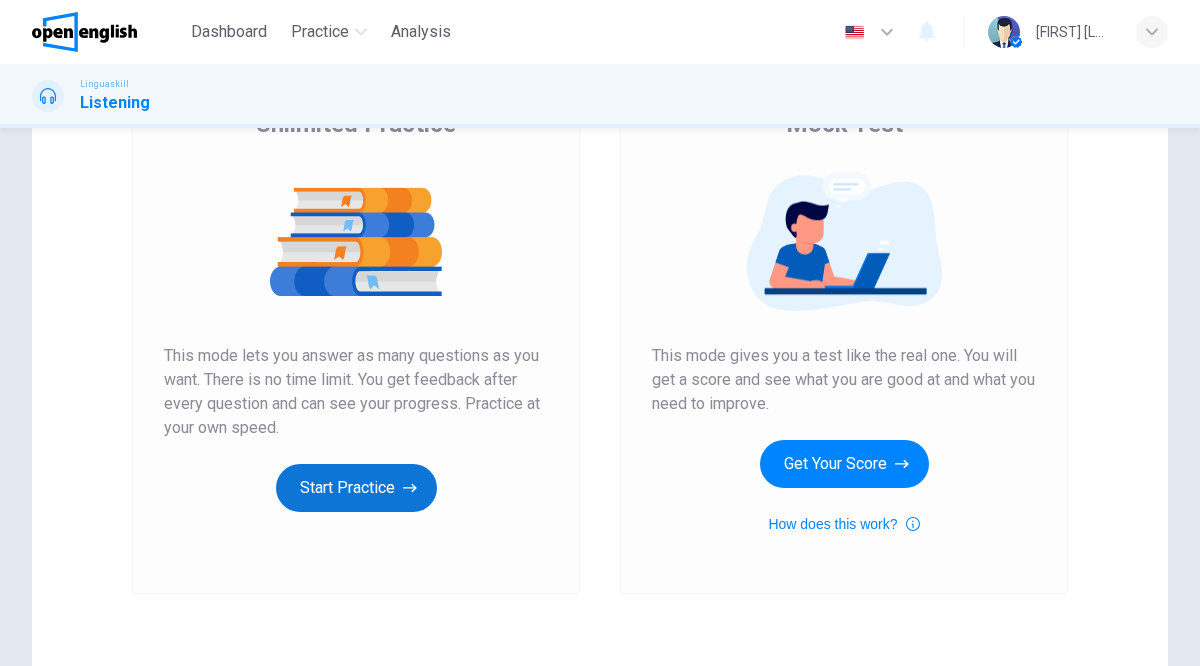 click on "Start Practice" at bounding box center (356, 488) 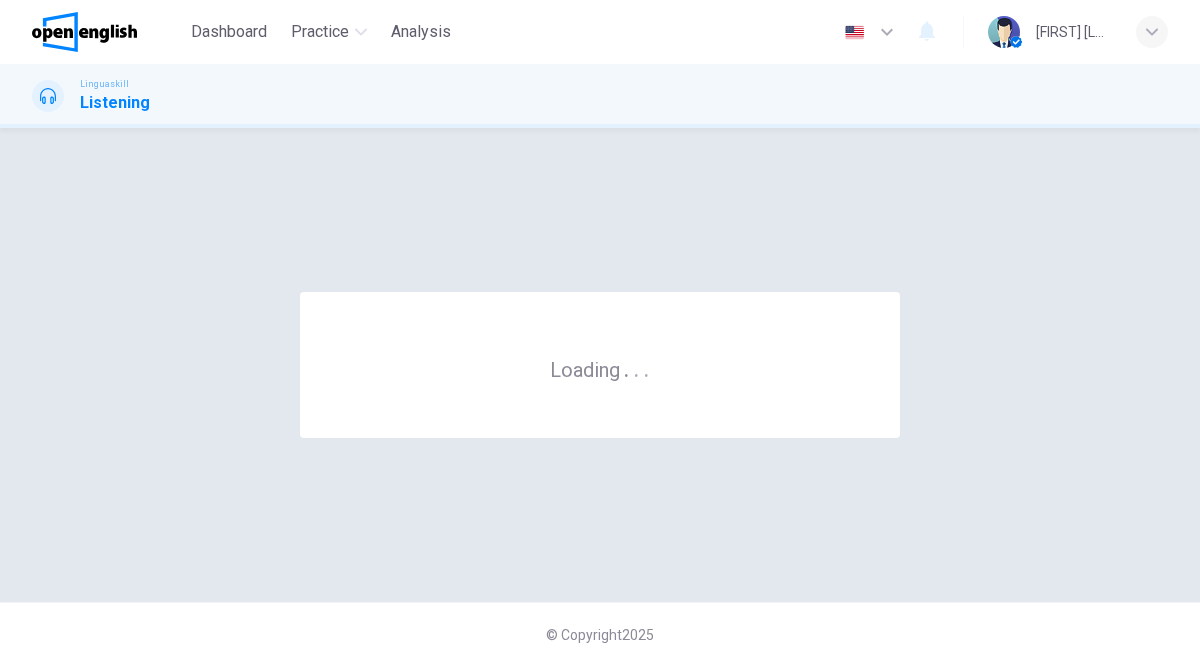 scroll, scrollTop: 0, scrollLeft: 0, axis: both 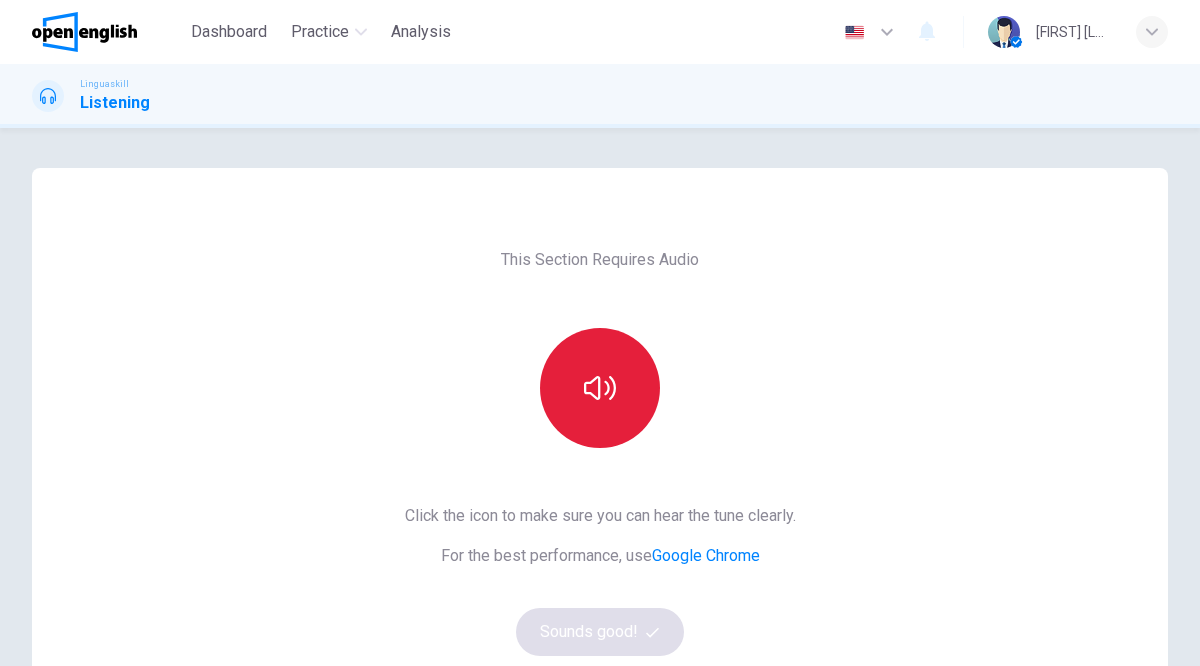 click at bounding box center [600, 388] 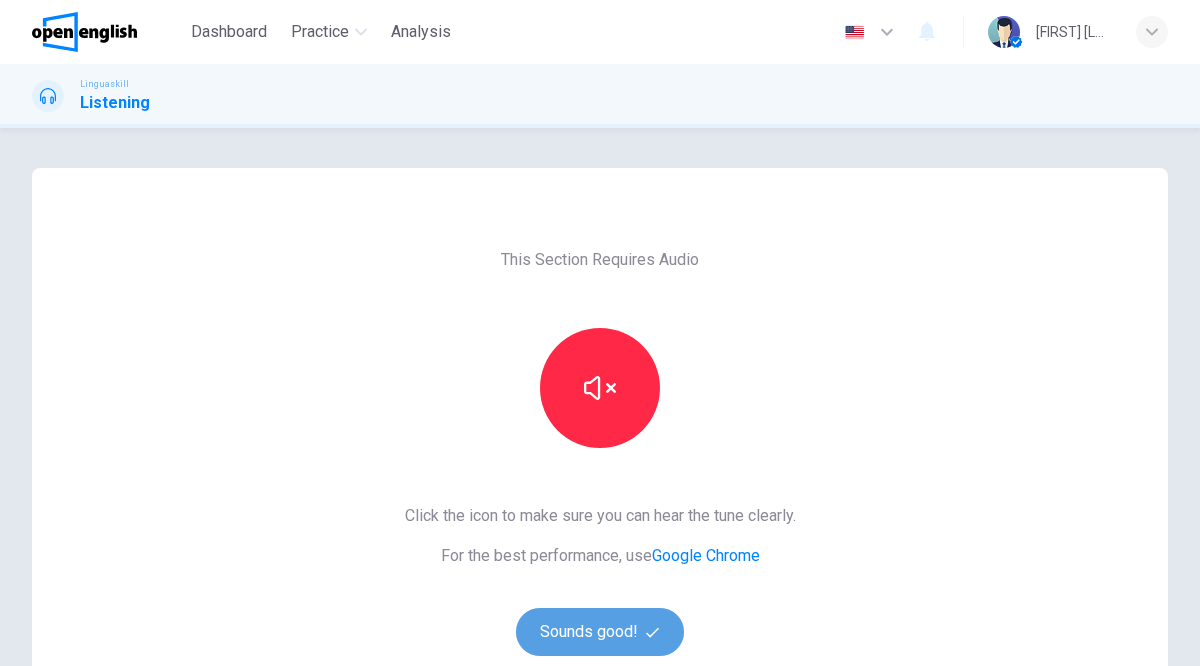 click on "Sounds good!" at bounding box center (600, 632) 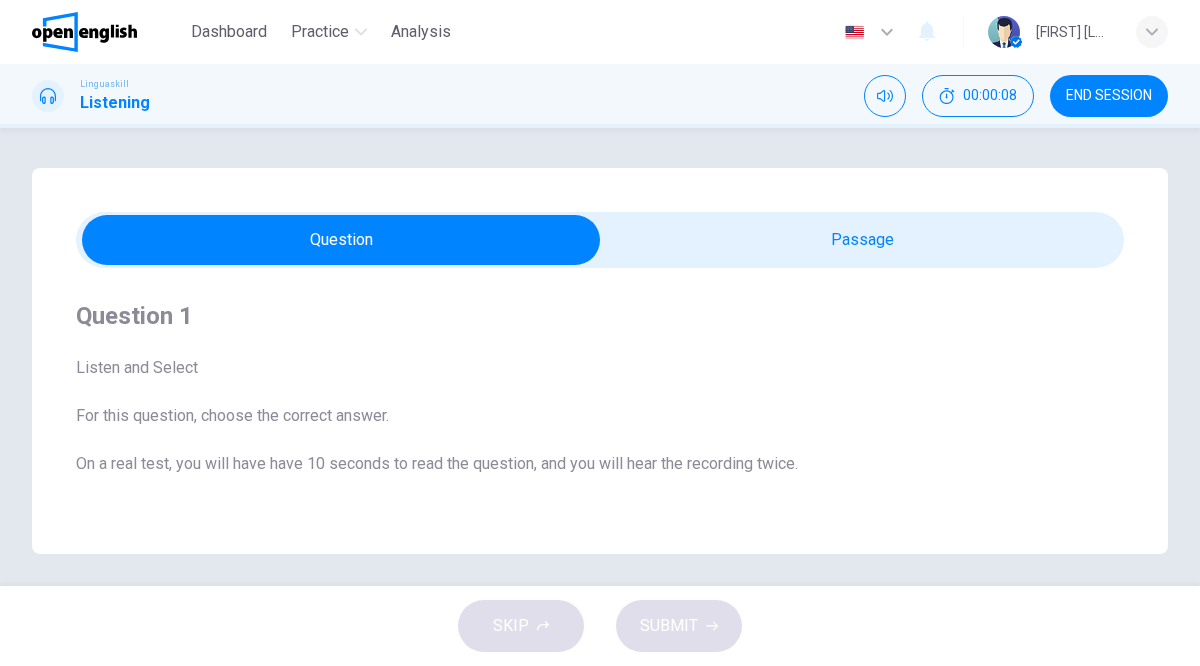 click on "Dashboard Practice Analysis English ** ​ Constanza C." at bounding box center [600, 32] 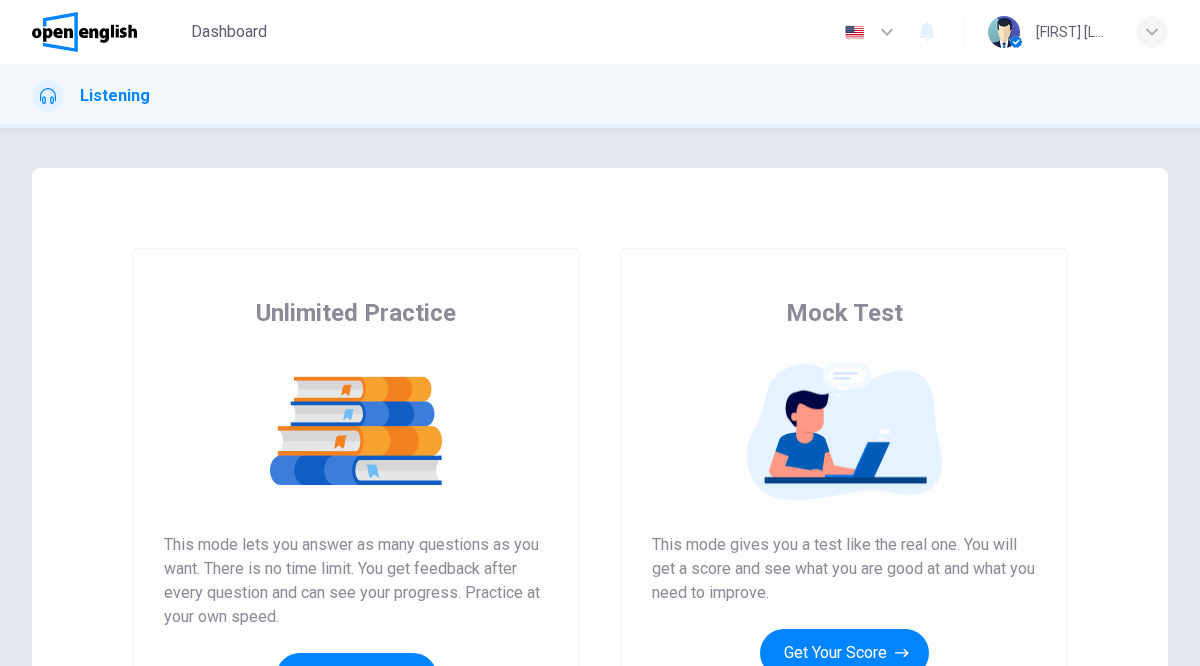 scroll, scrollTop: 0, scrollLeft: 0, axis: both 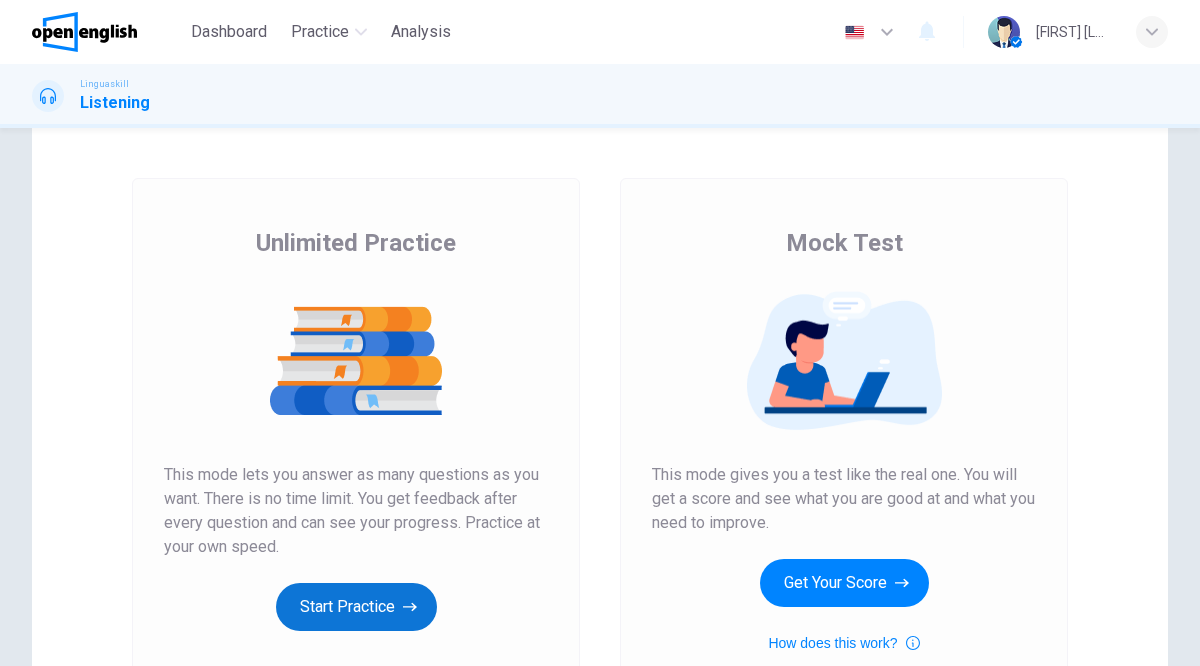 click on "Start Practice" at bounding box center (356, 607) 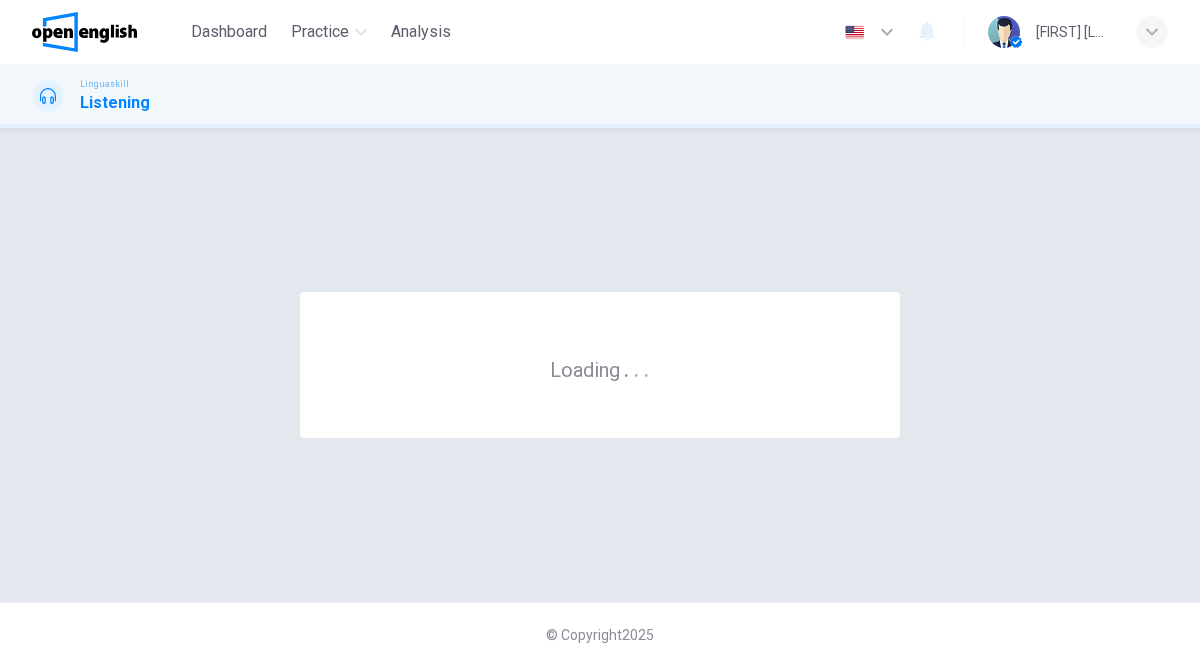 scroll, scrollTop: 0, scrollLeft: 0, axis: both 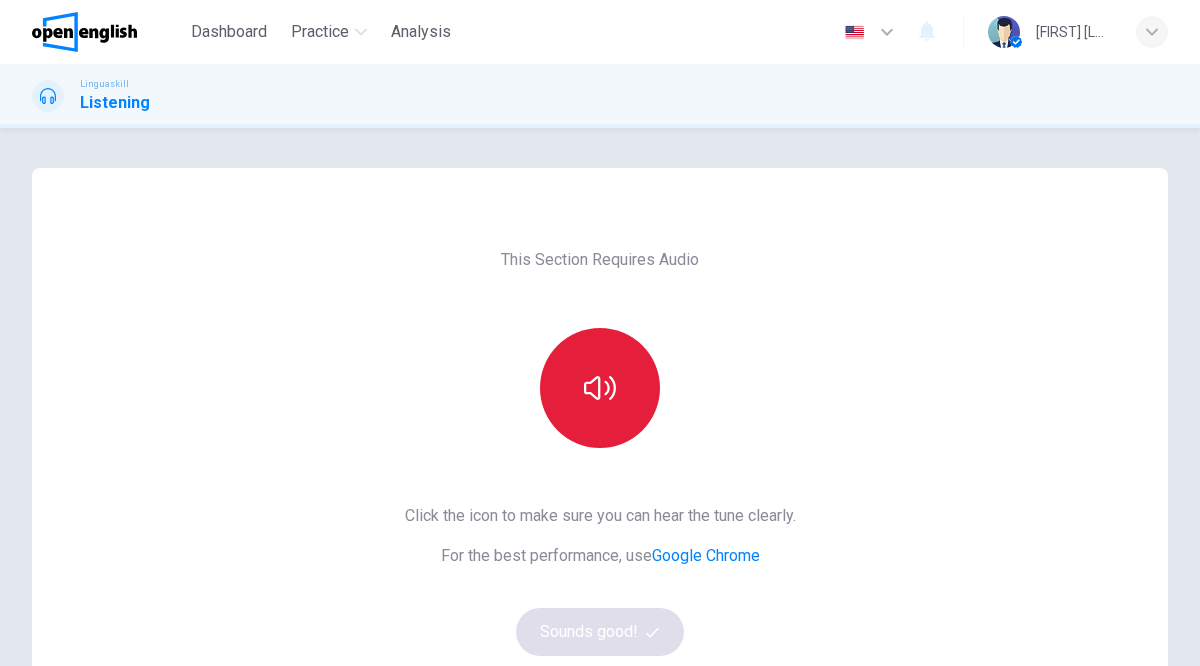 click at bounding box center (600, 388) 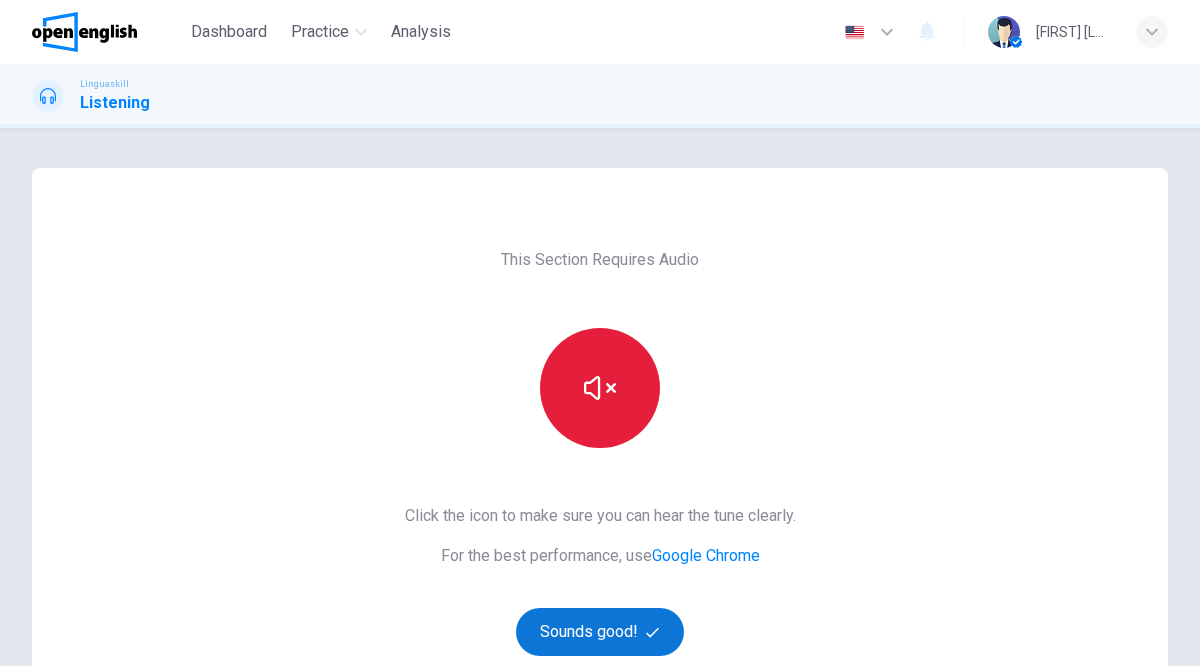 click on "Sounds good!" at bounding box center (600, 632) 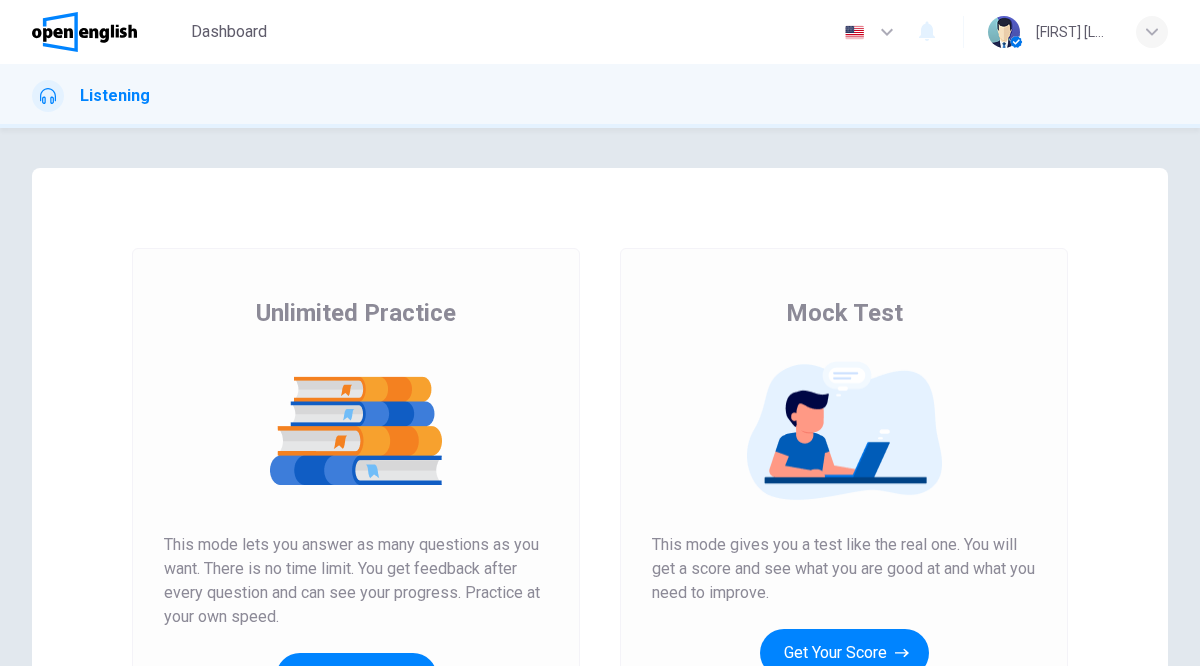 scroll, scrollTop: 0, scrollLeft: 0, axis: both 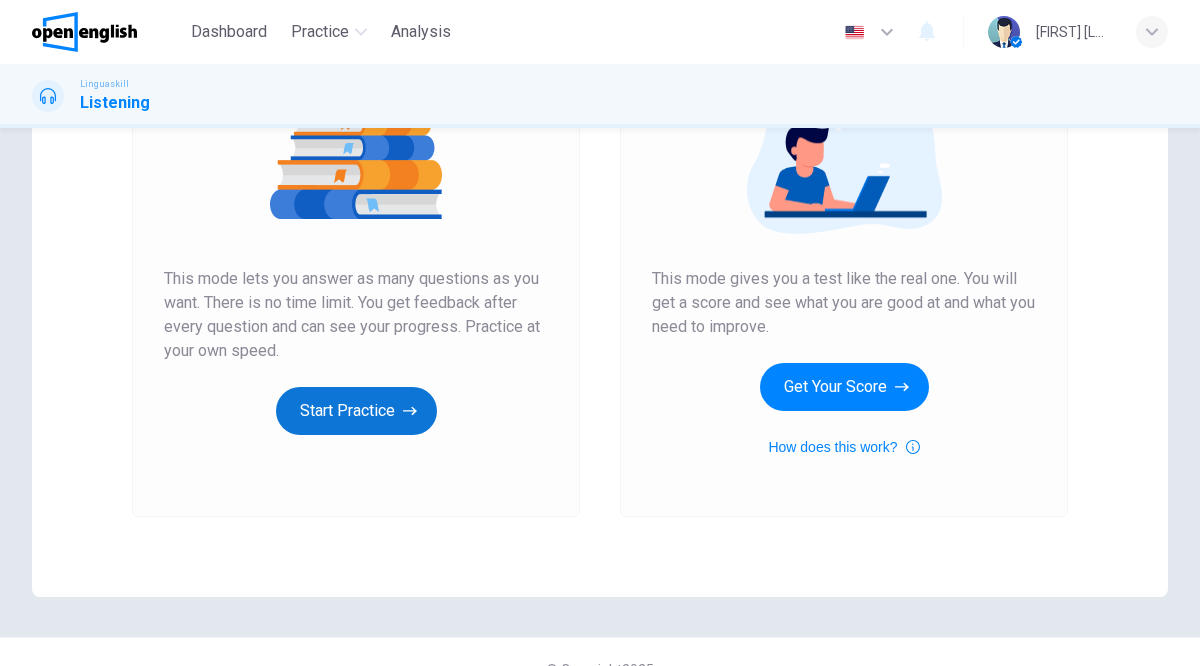 click on "Start Practice" at bounding box center [356, 411] 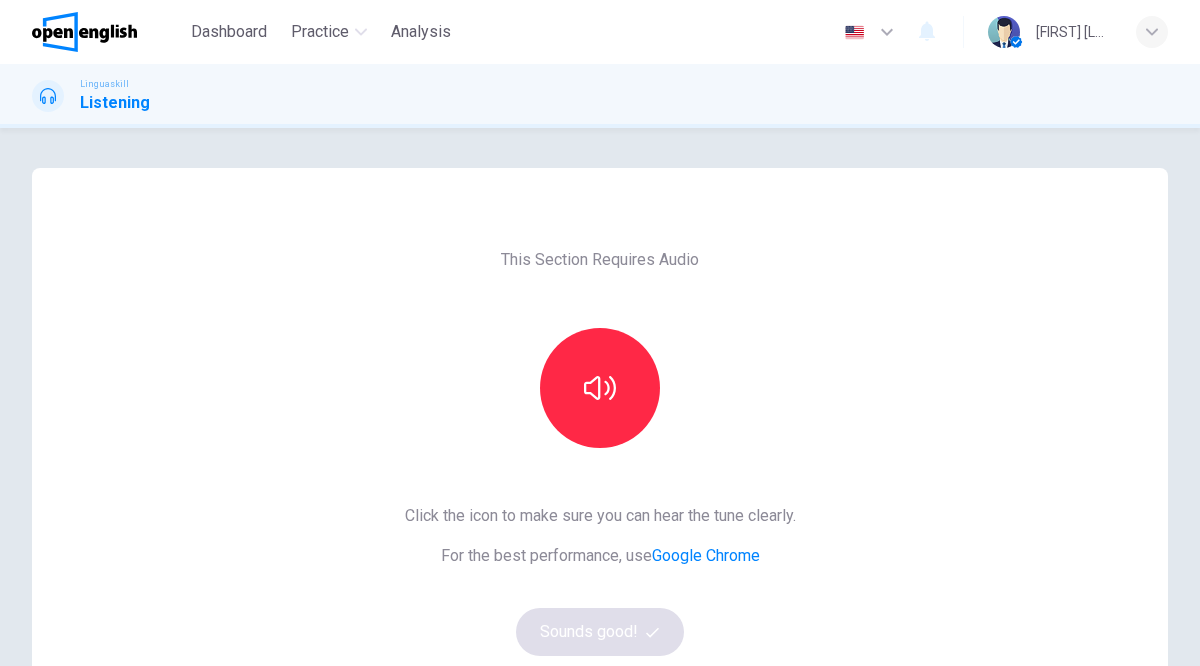 scroll, scrollTop: 71, scrollLeft: 0, axis: vertical 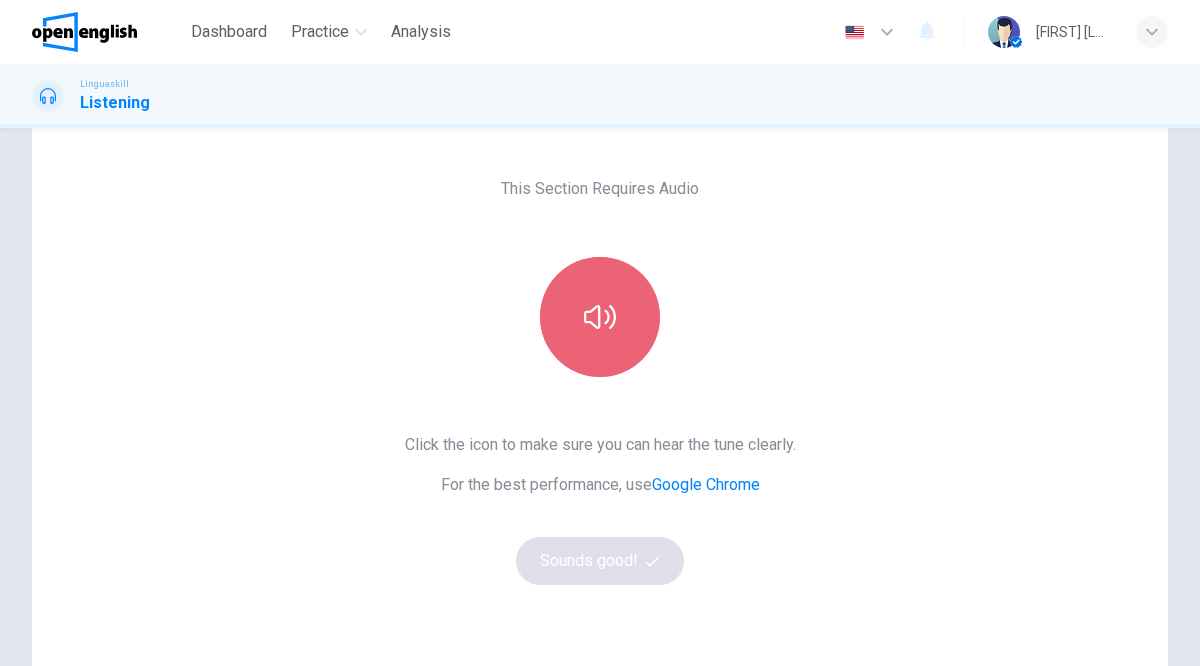 click at bounding box center [600, 317] 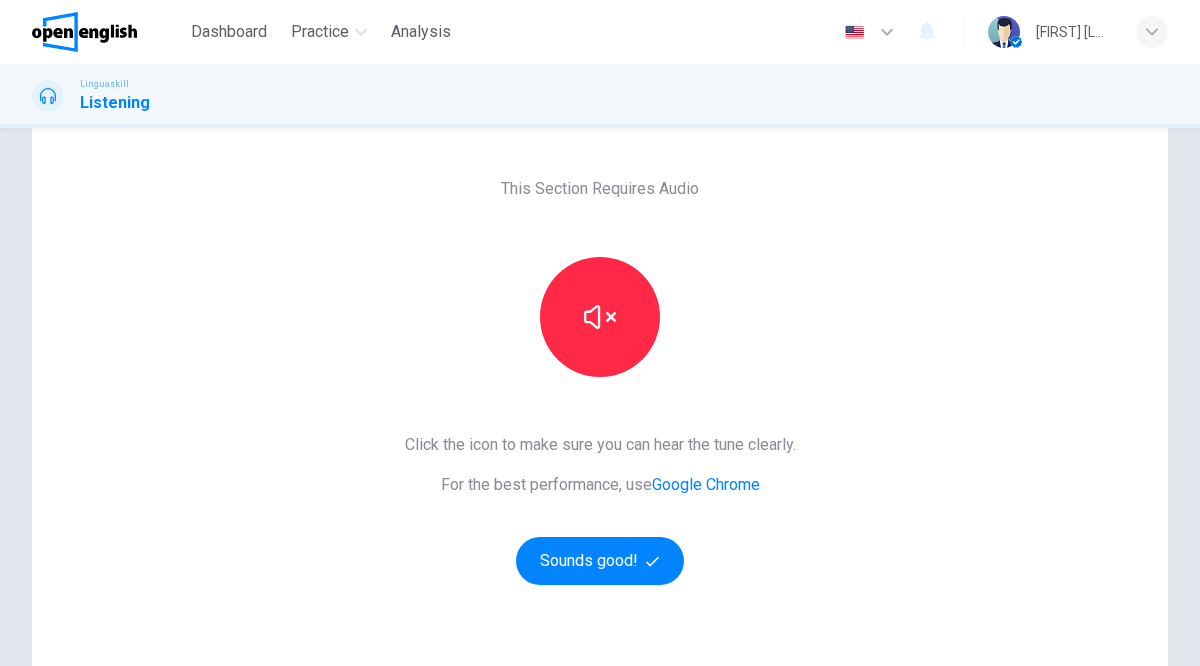 click on "This Section Requires Audio Click the icon to make sure you can hear the tune clearly. For the best performance, use  Google Chrome Sounds good!" at bounding box center (600, 444) 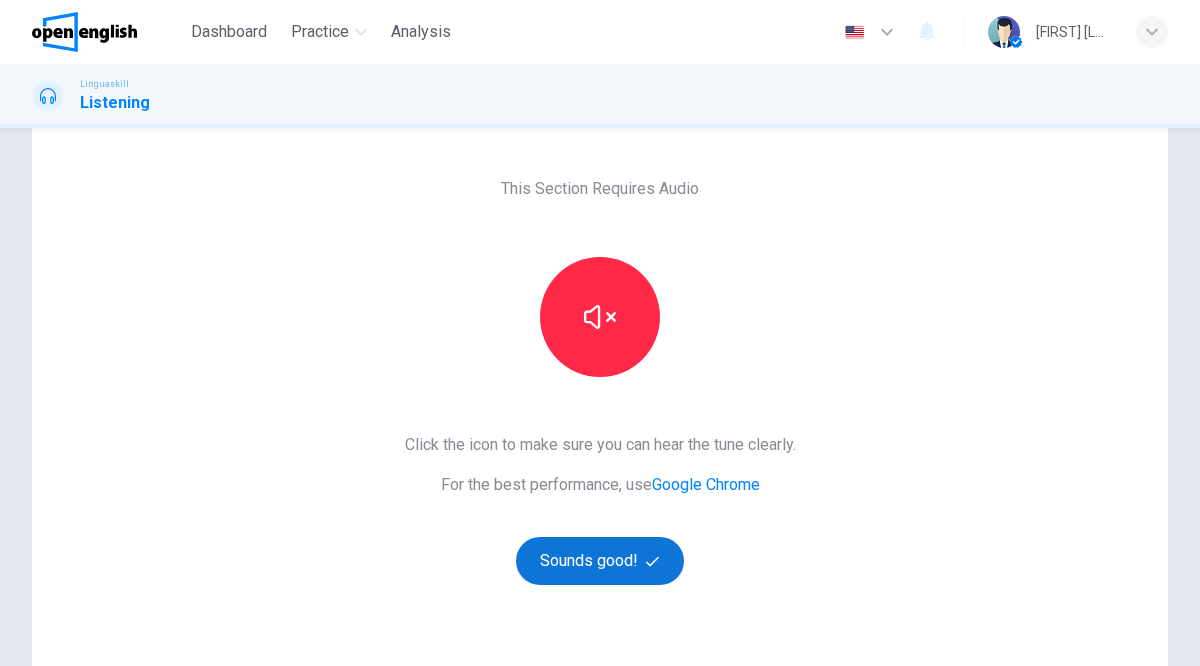 click on "Sounds good!" at bounding box center [600, 561] 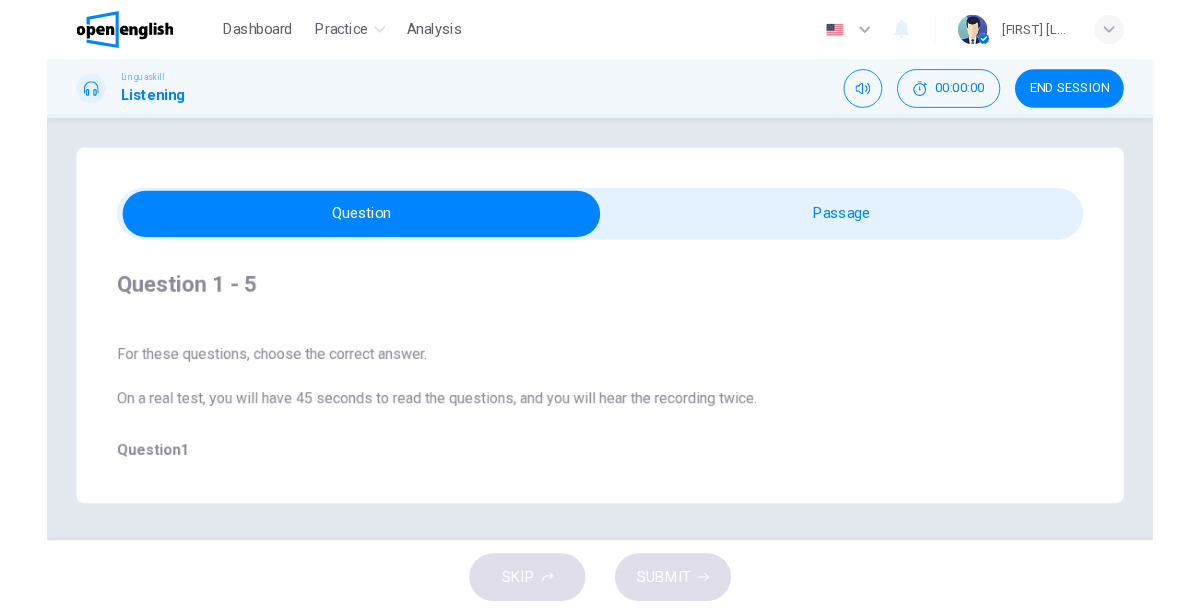 scroll, scrollTop: 8, scrollLeft: 0, axis: vertical 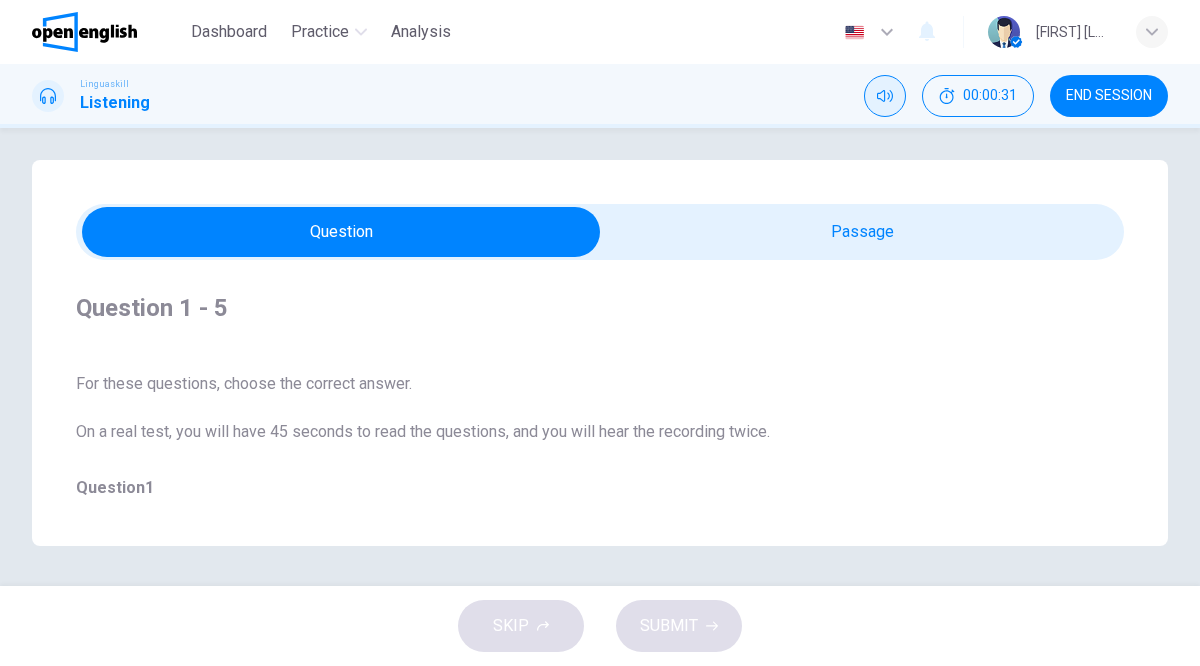 click at bounding box center (885, 96) 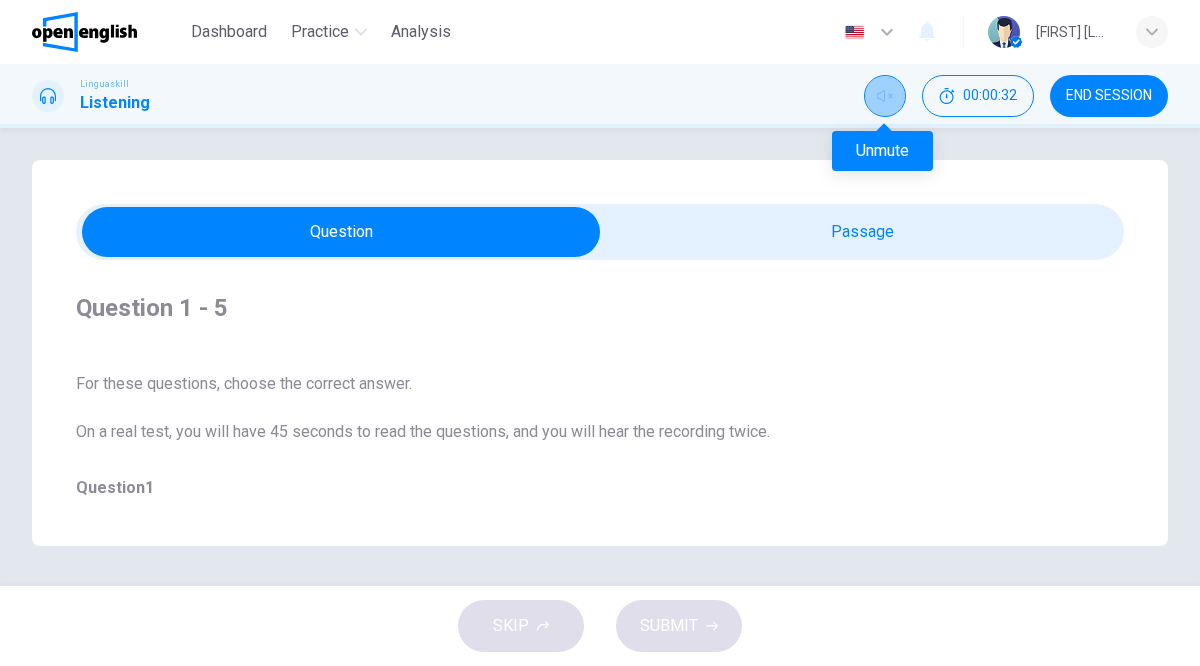 click at bounding box center (885, 96) 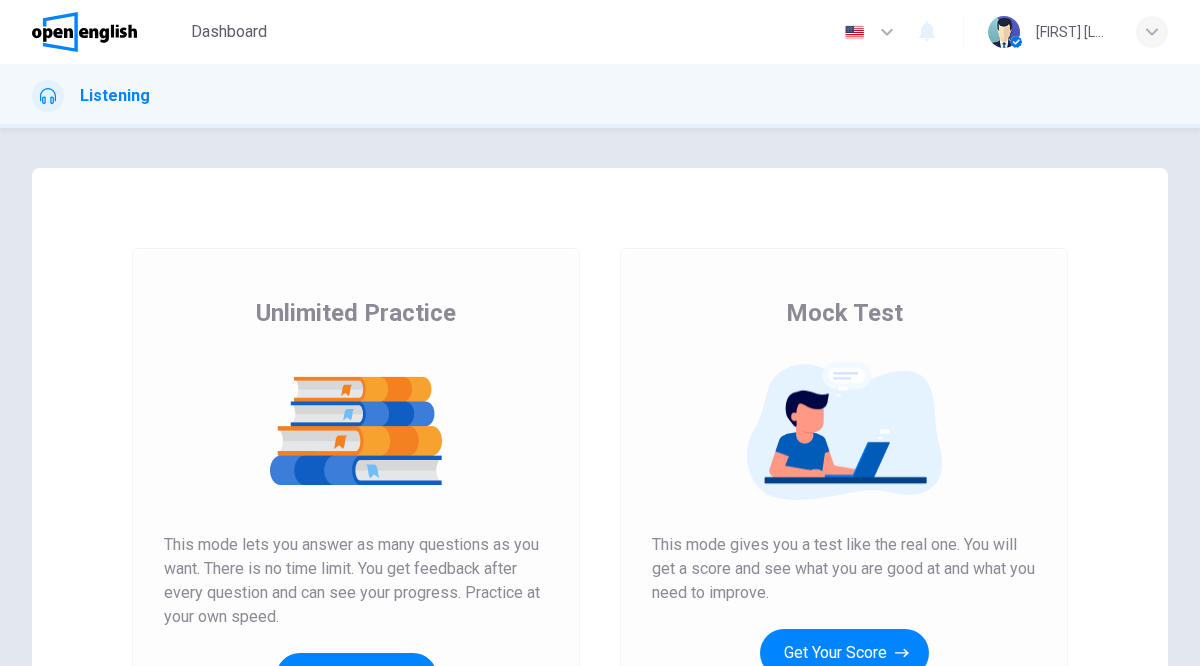 scroll, scrollTop: 0, scrollLeft: 0, axis: both 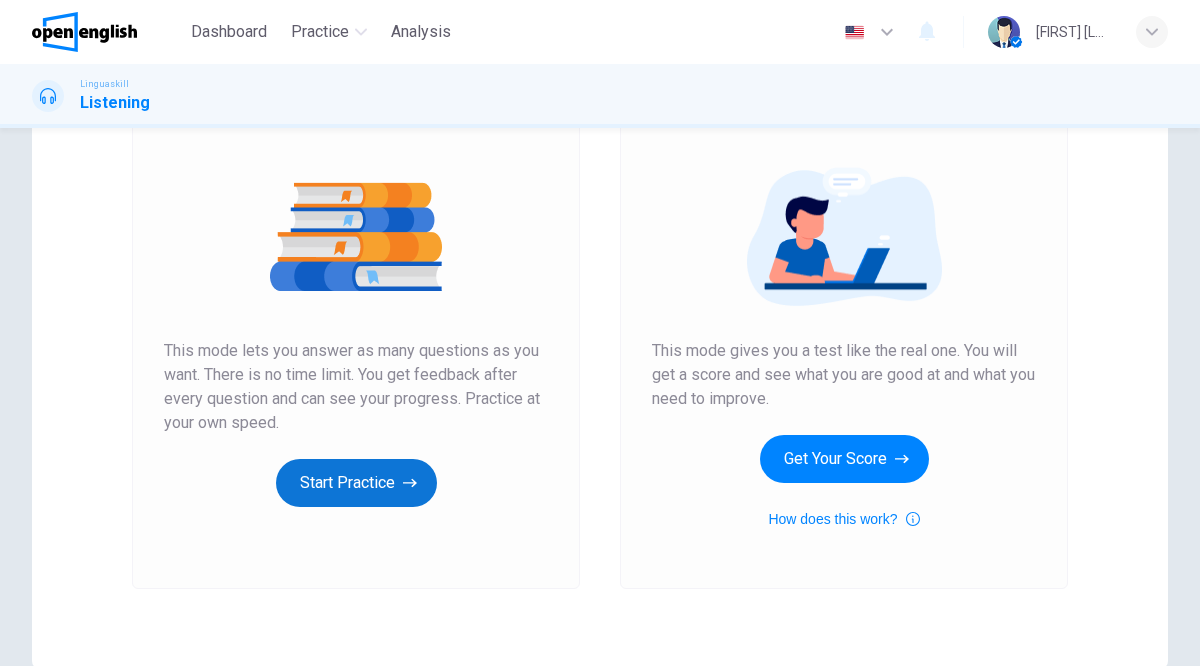 click on "Start Practice" at bounding box center [356, 483] 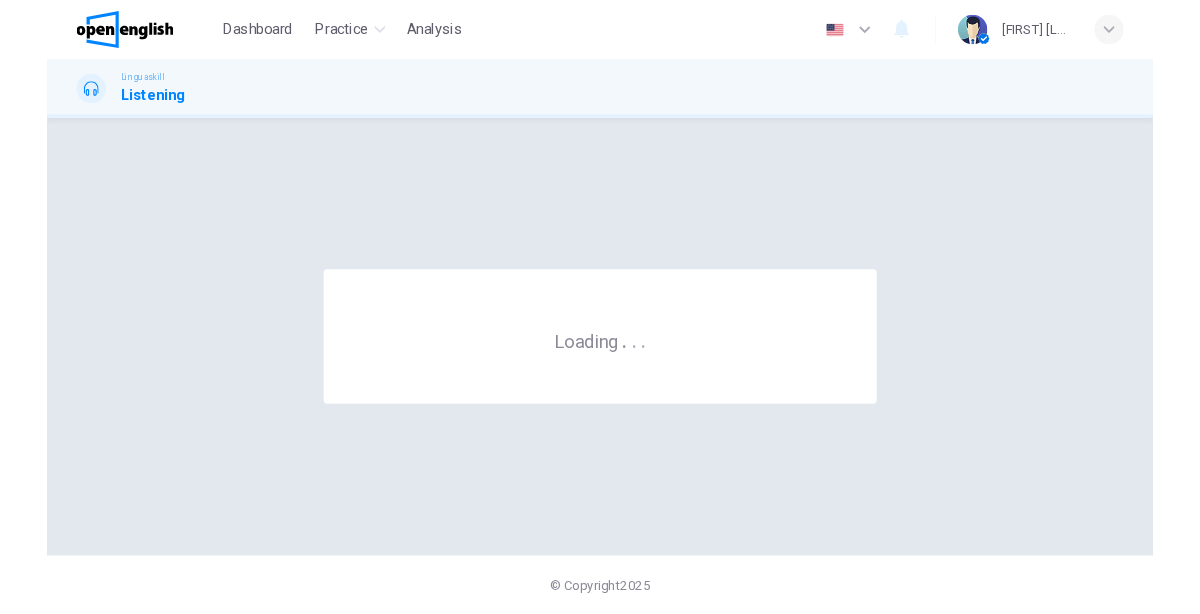 scroll, scrollTop: 0, scrollLeft: 0, axis: both 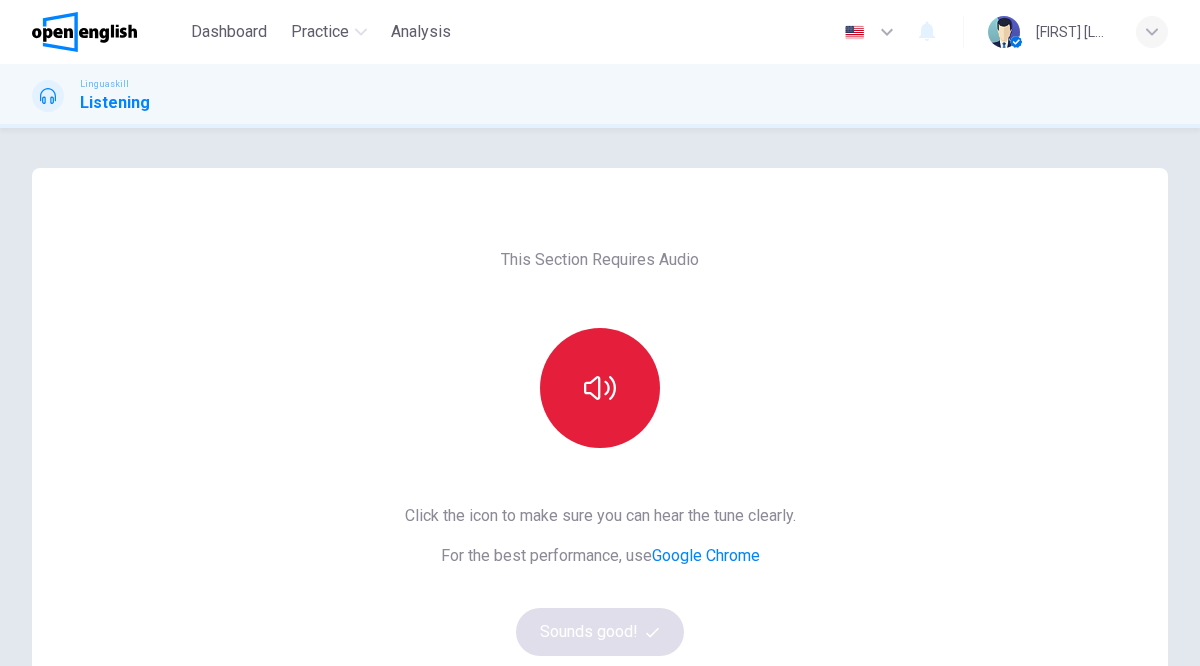 click at bounding box center (600, 388) 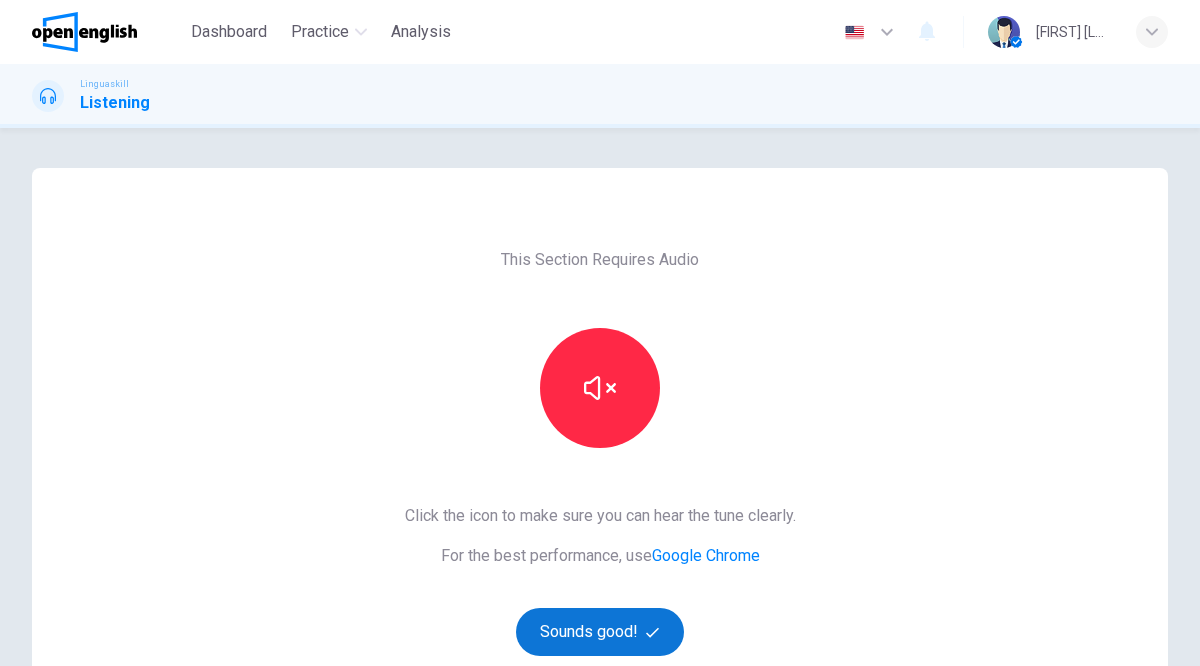 click on "Sounds good!" at bounding box center [600, 632] 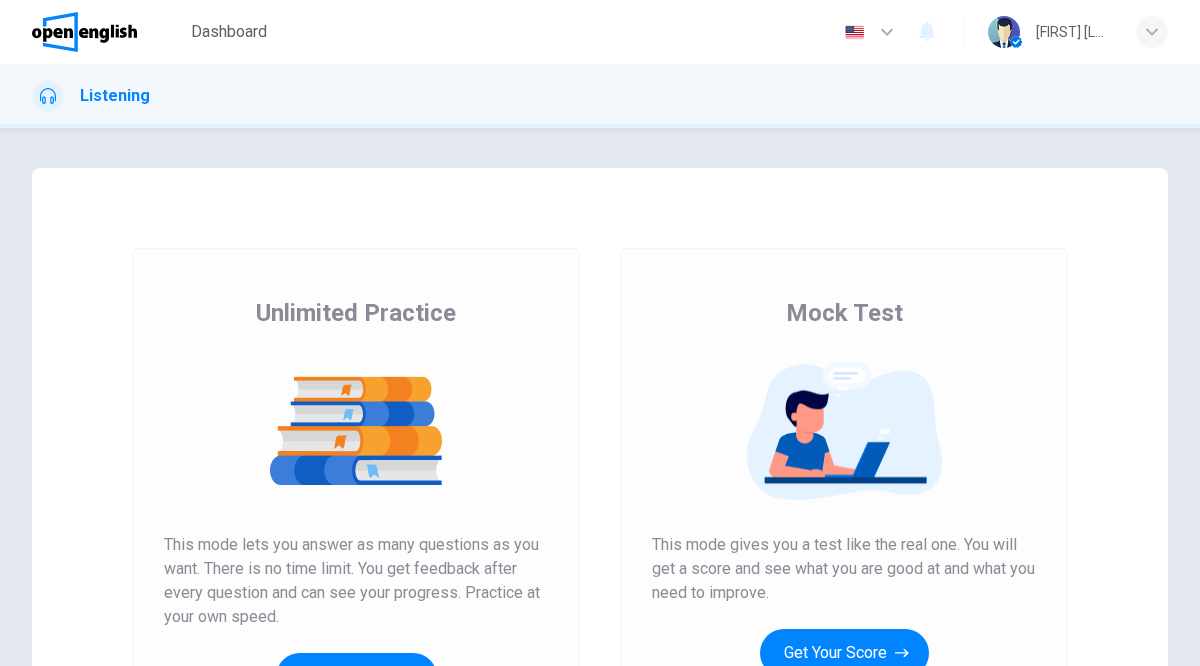 scroll, scrollTop: 0, scrollLeft: 0, axis: both 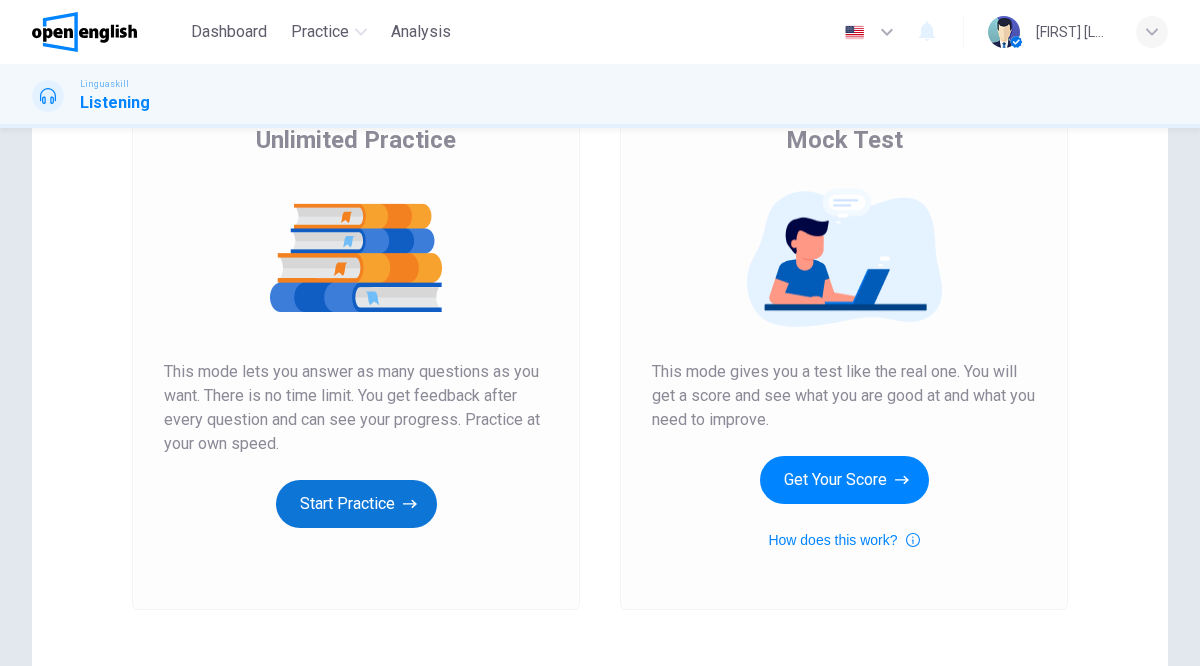 click on "Start Practice" at bounding box center [356, 504] 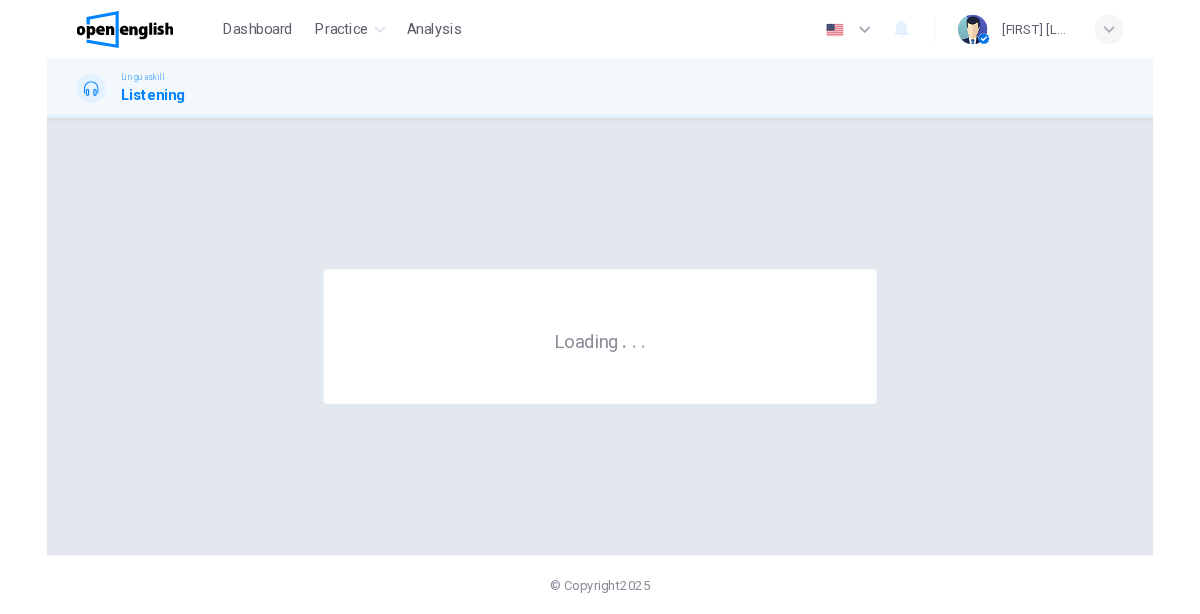 scroll, scrollTop: 0, scrollLeft: 0, axis: both 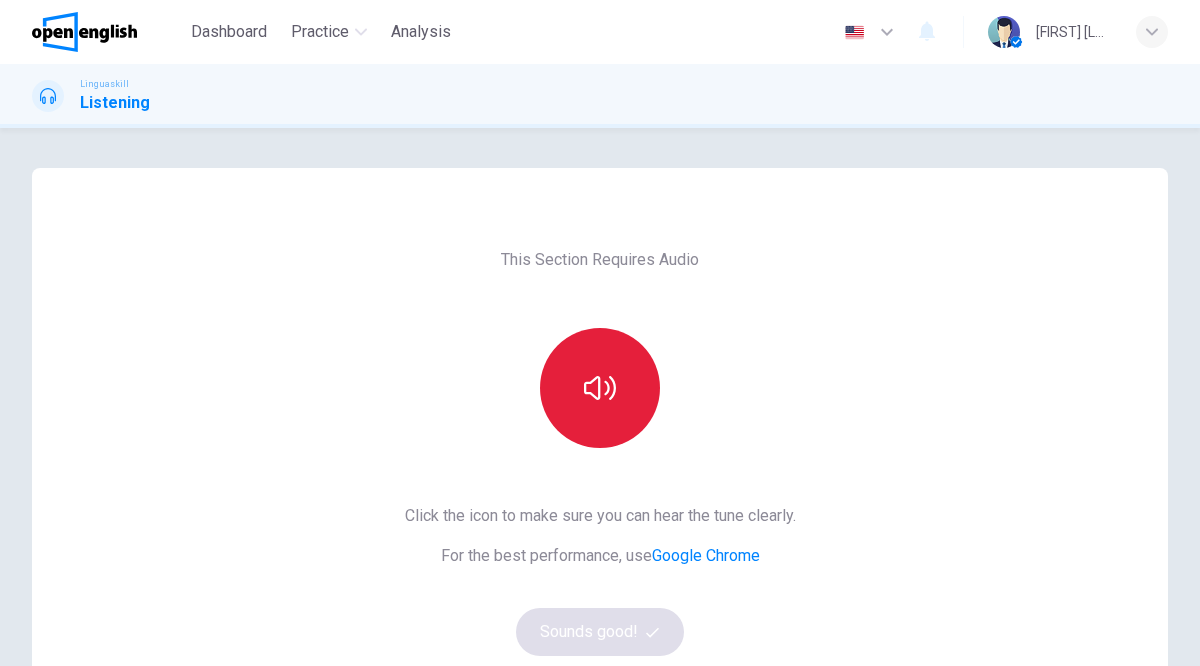 click at bounding box center [600, 388] 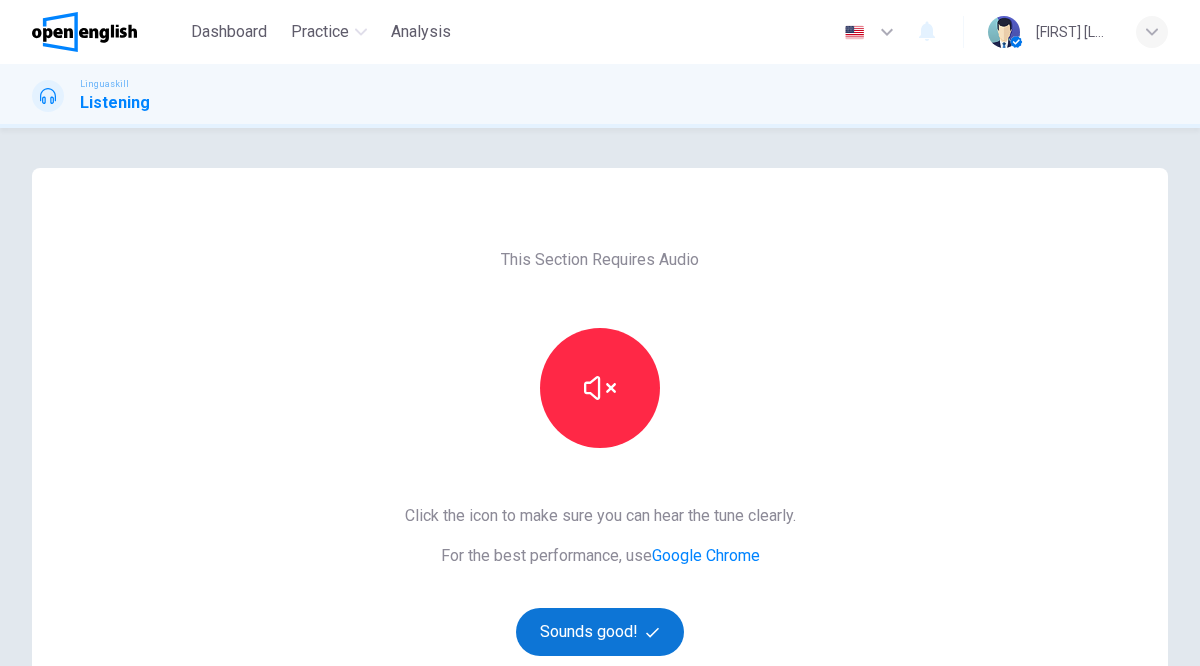 click on "Sounds good!" at bounding box center [600, 632] 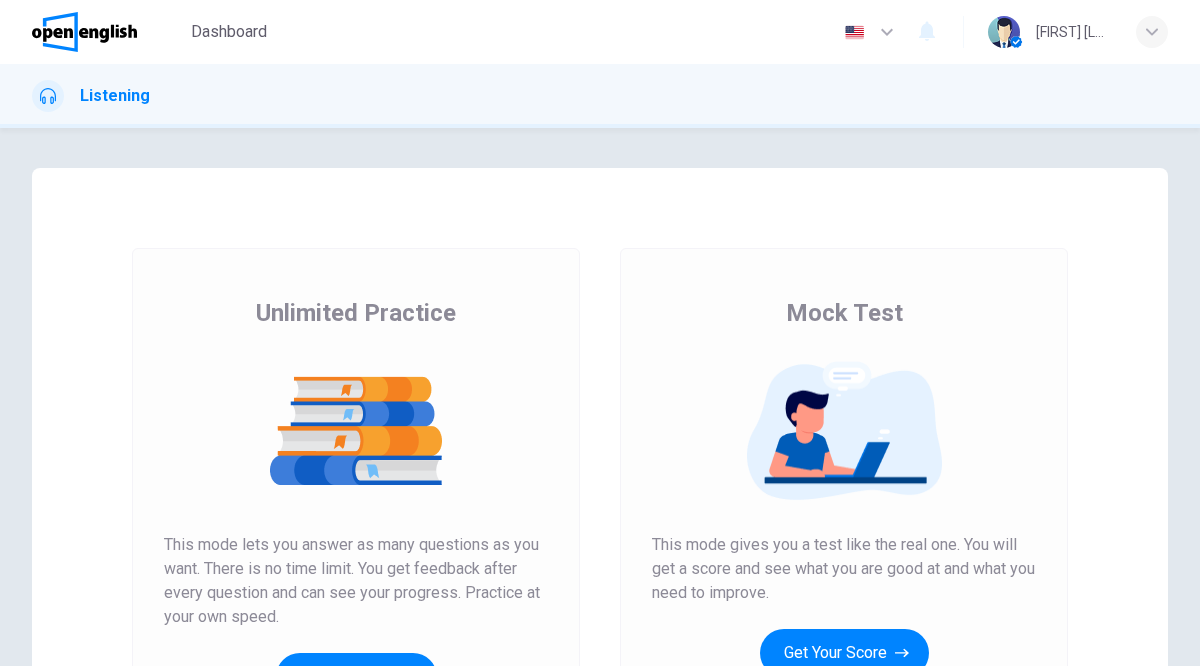 scroll, scrollTop: 0, scrollLeft: 0, axis: both 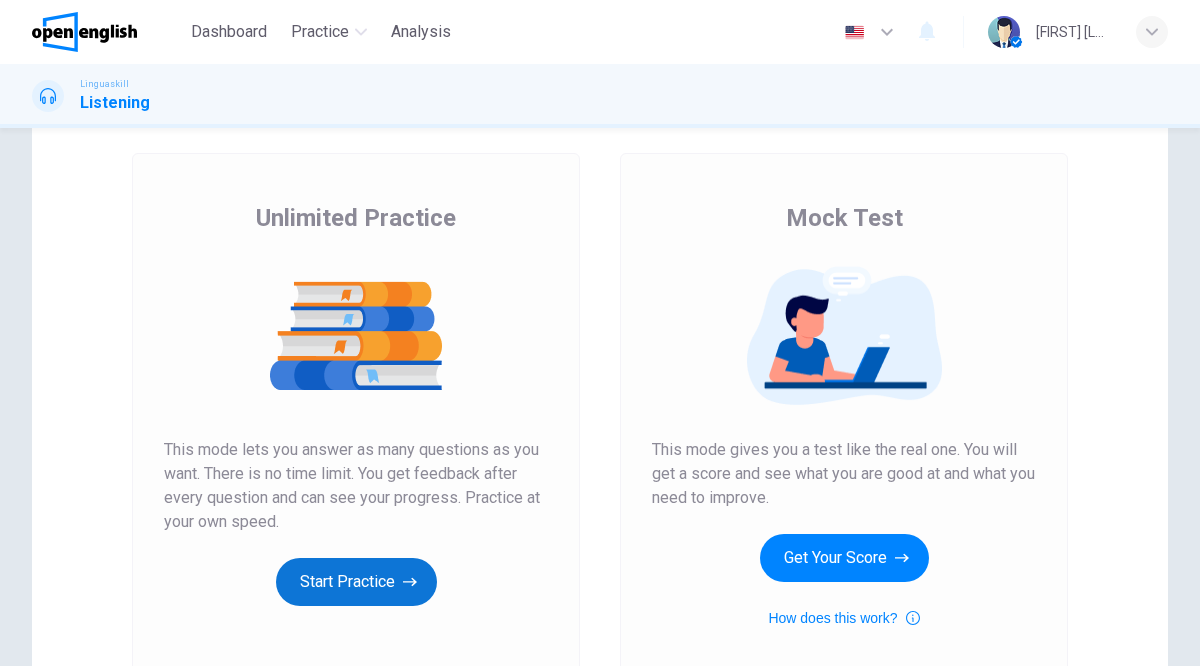 click on "Start Practice" at bounding box center (356, 582) 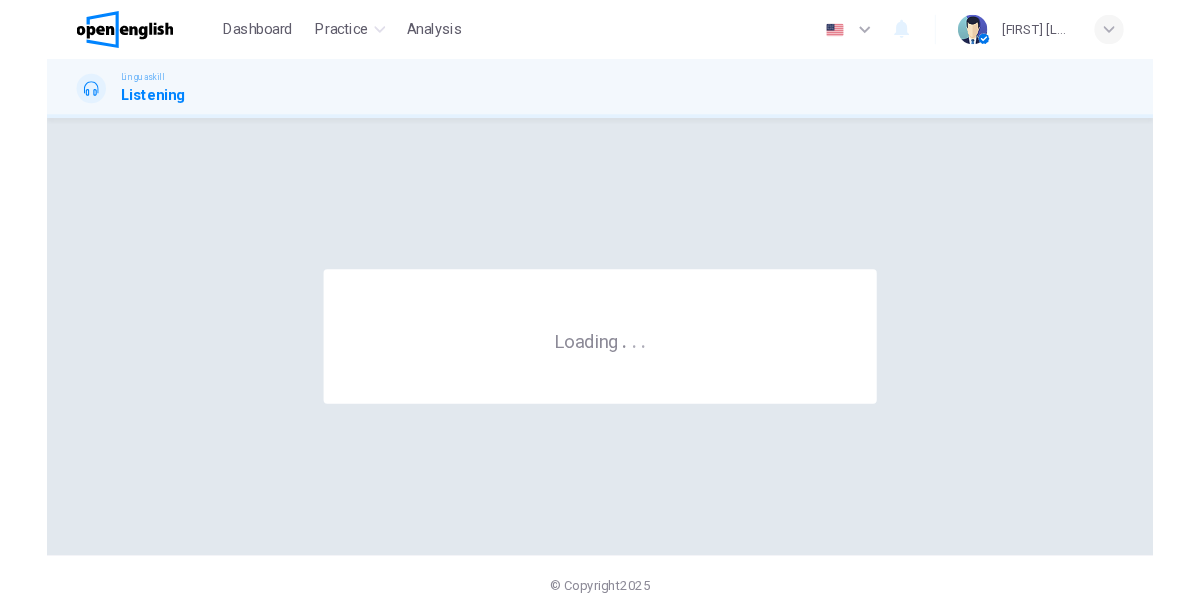 scroll, scrollTop: 0, scrollLeft: 0, axis: both 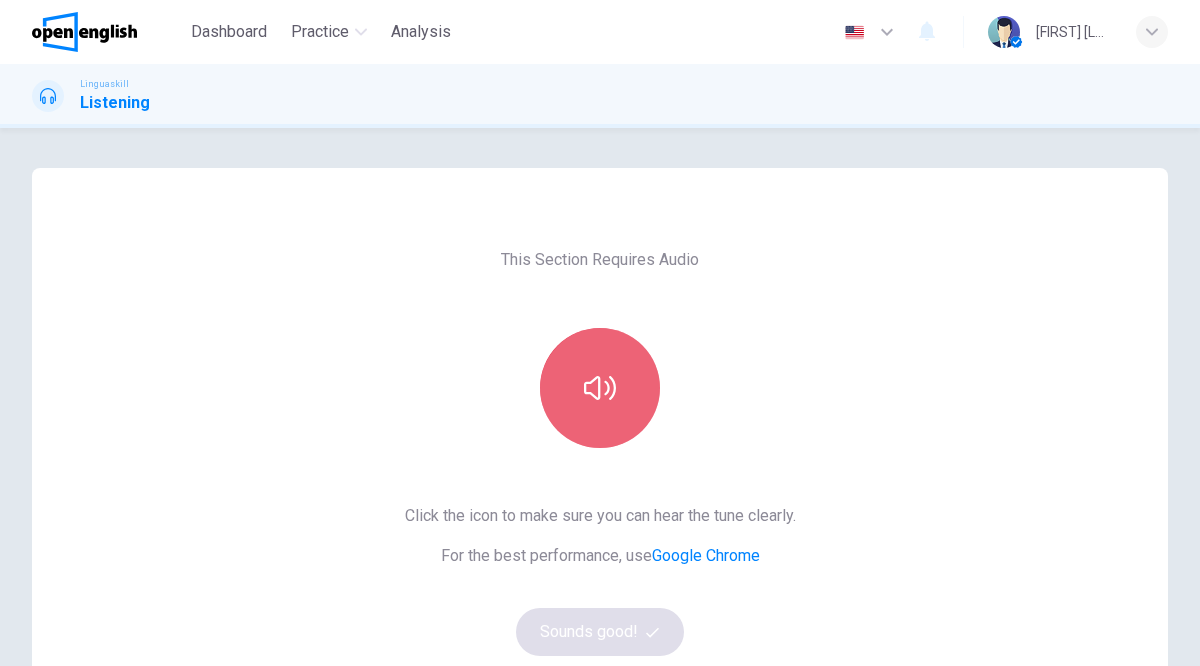 click at bounding box center (600, 388) 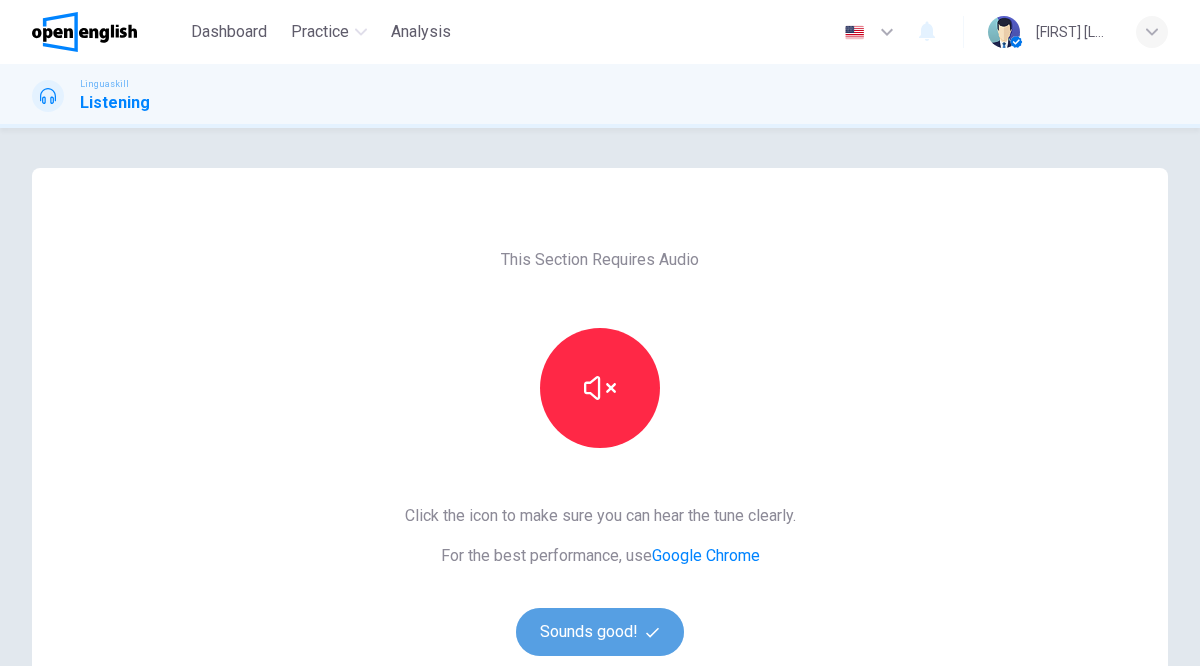 click on "Sounds good!" at bounding box center (600, 632) 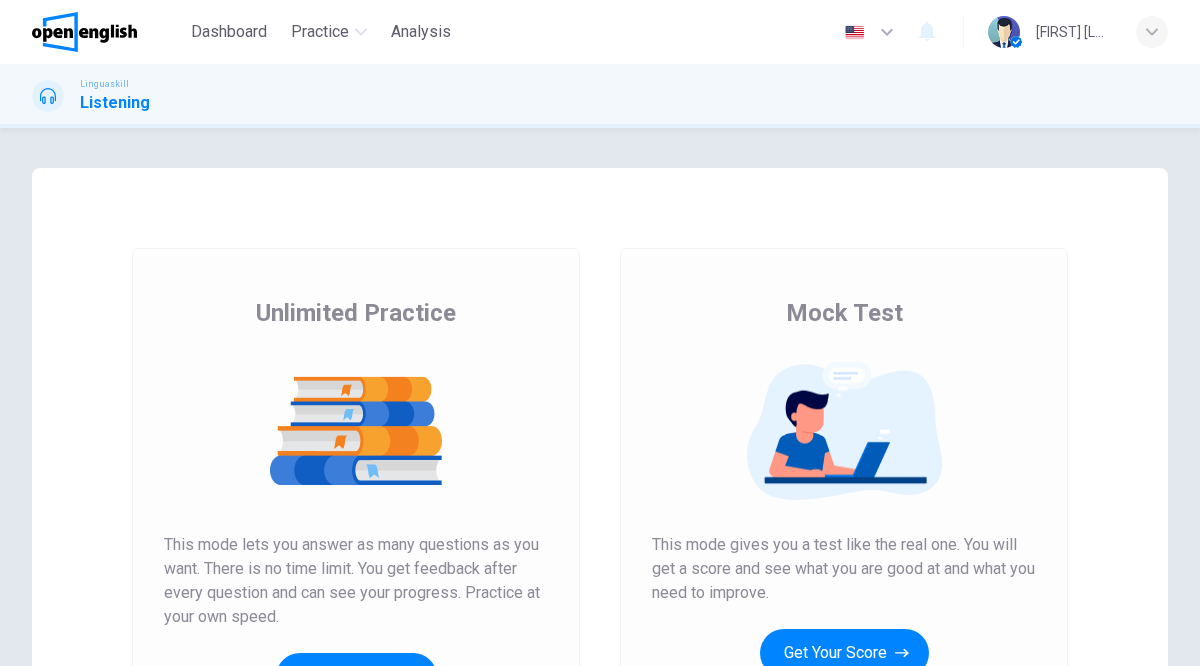 scroll, scrollTop: 0, scrollLeft: 0, axis: both 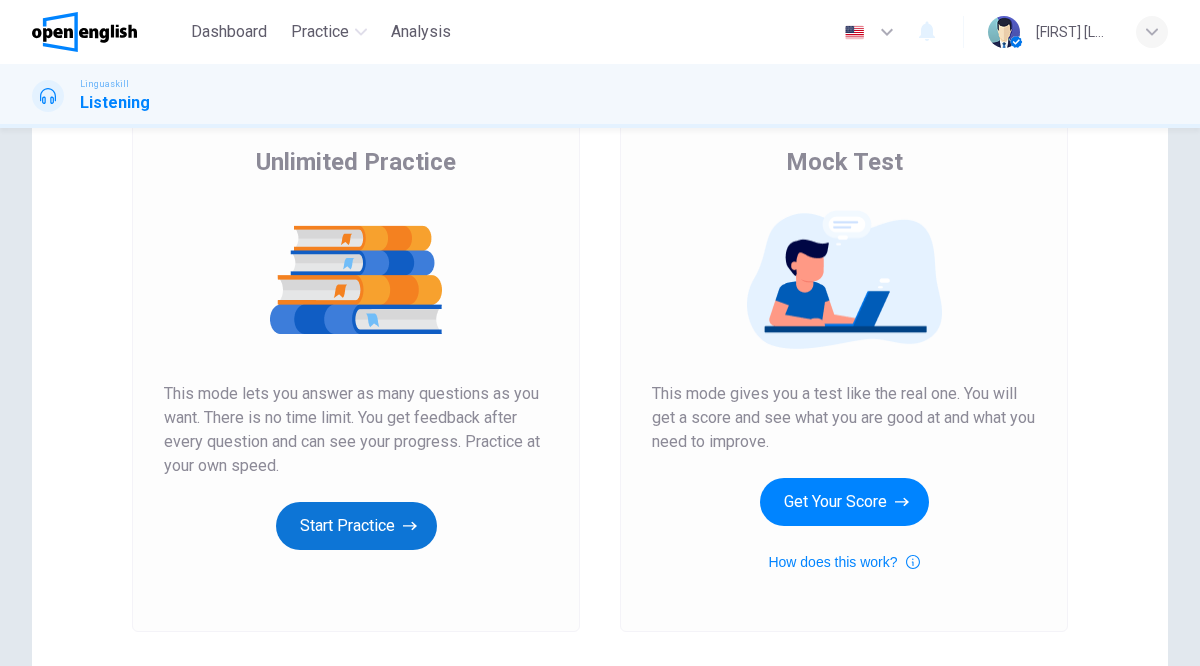 click on "Start Practice" at bounding box center (356, 526) 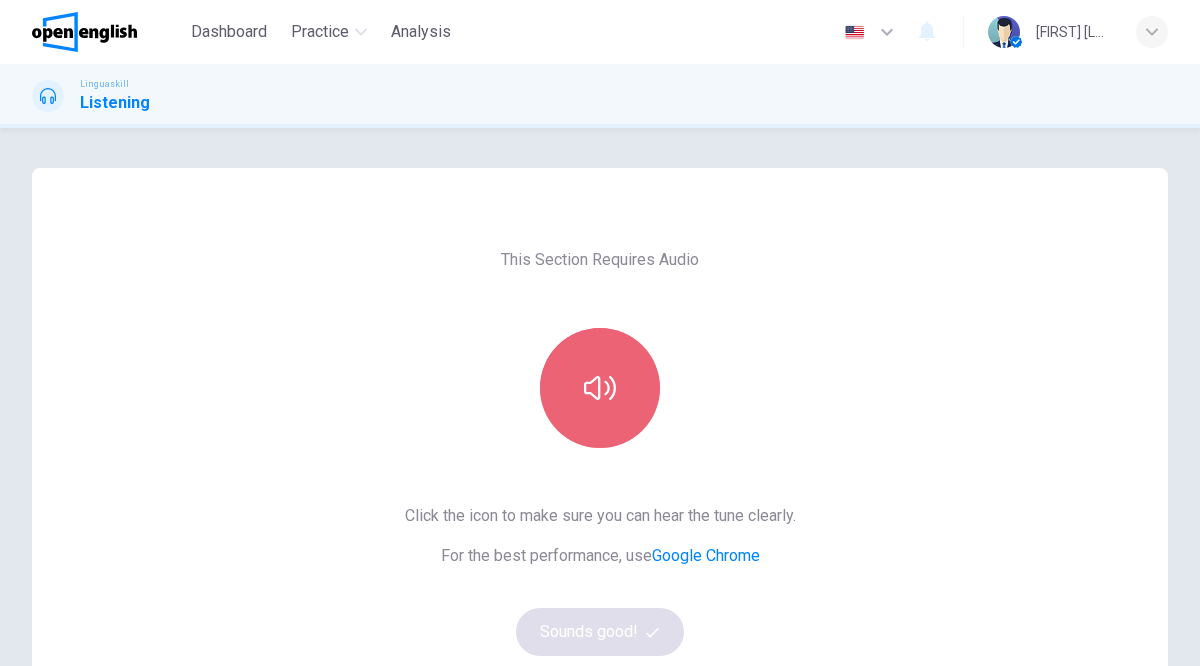 click at bounding box center [600, 388] 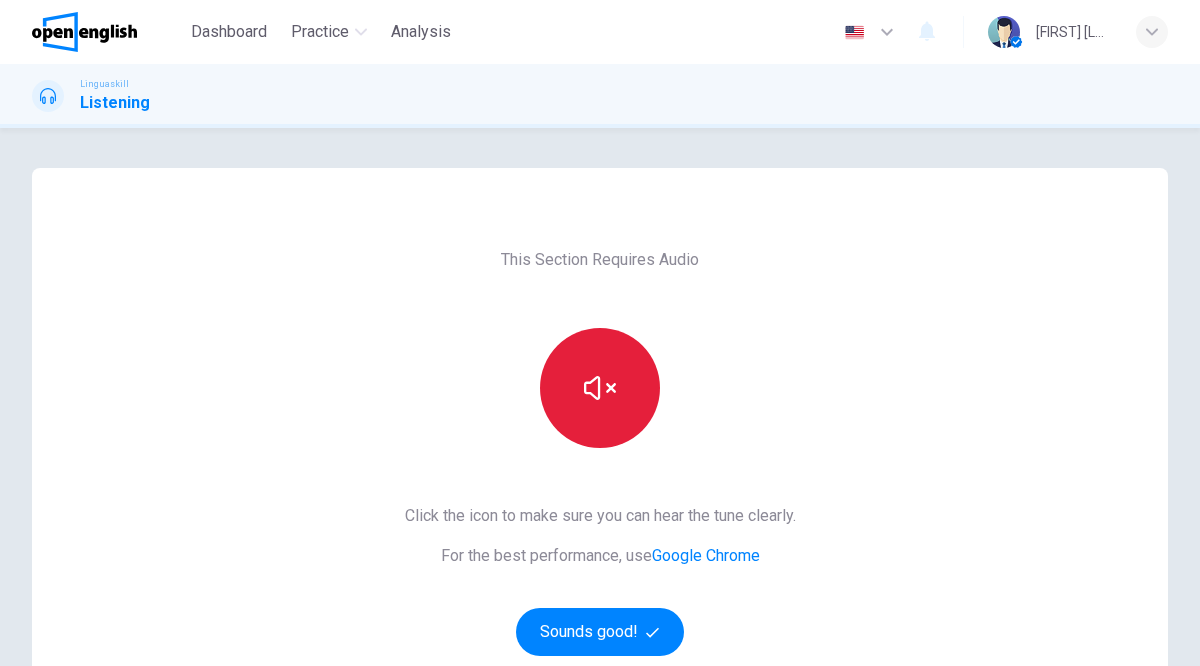 click at bounding box center [600, 388] 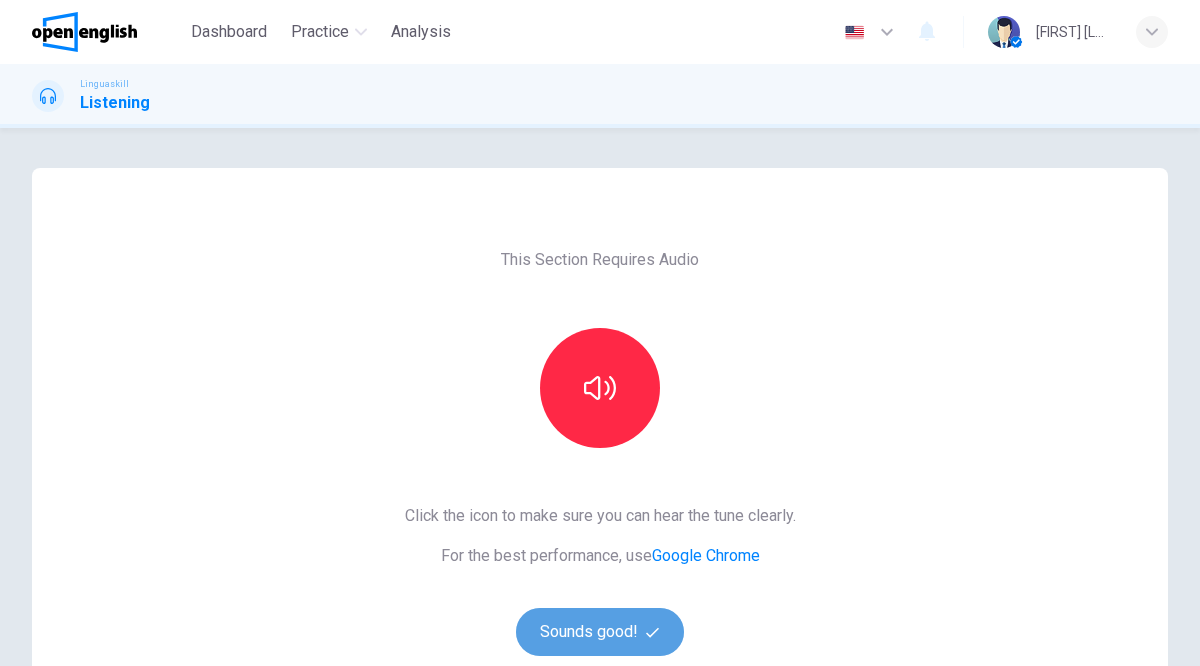 click on "Sounds good!" at bounding box center (600, 632) 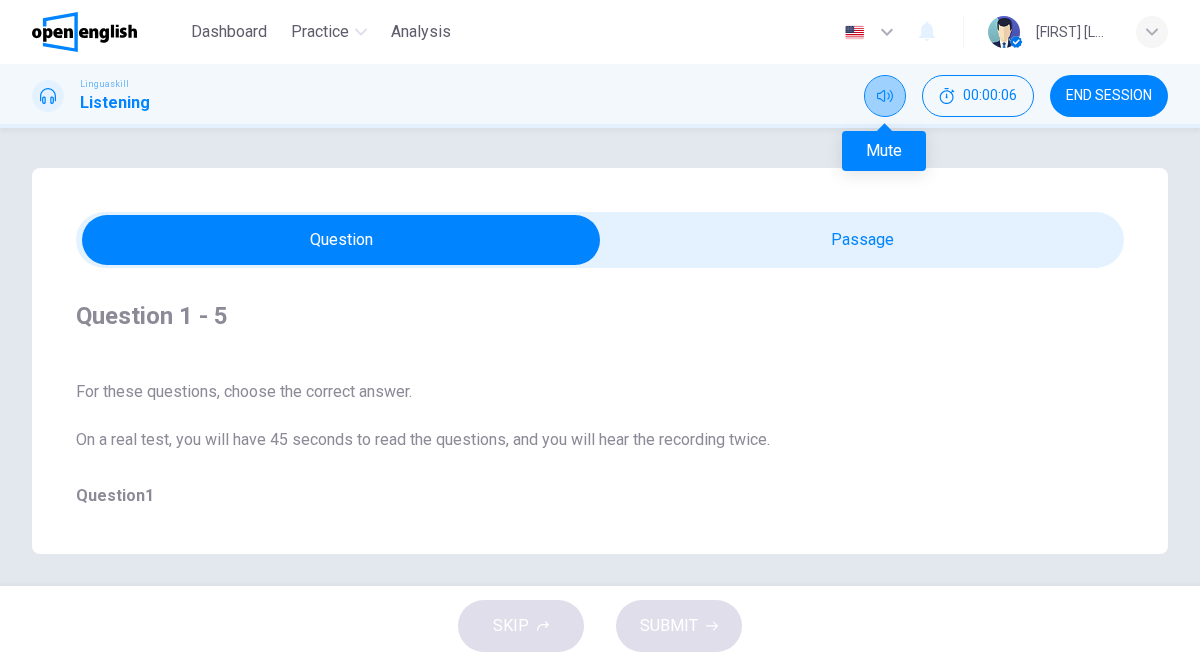 click at bounding box center [885, 96] 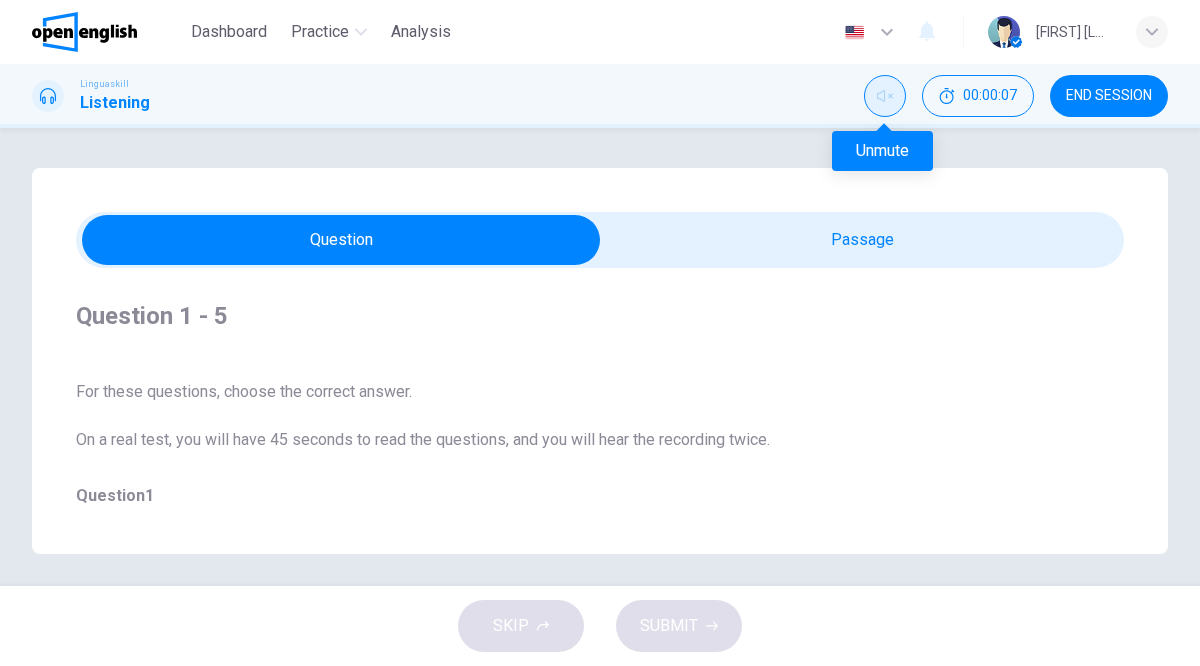 click at bounding box center [885, 96] 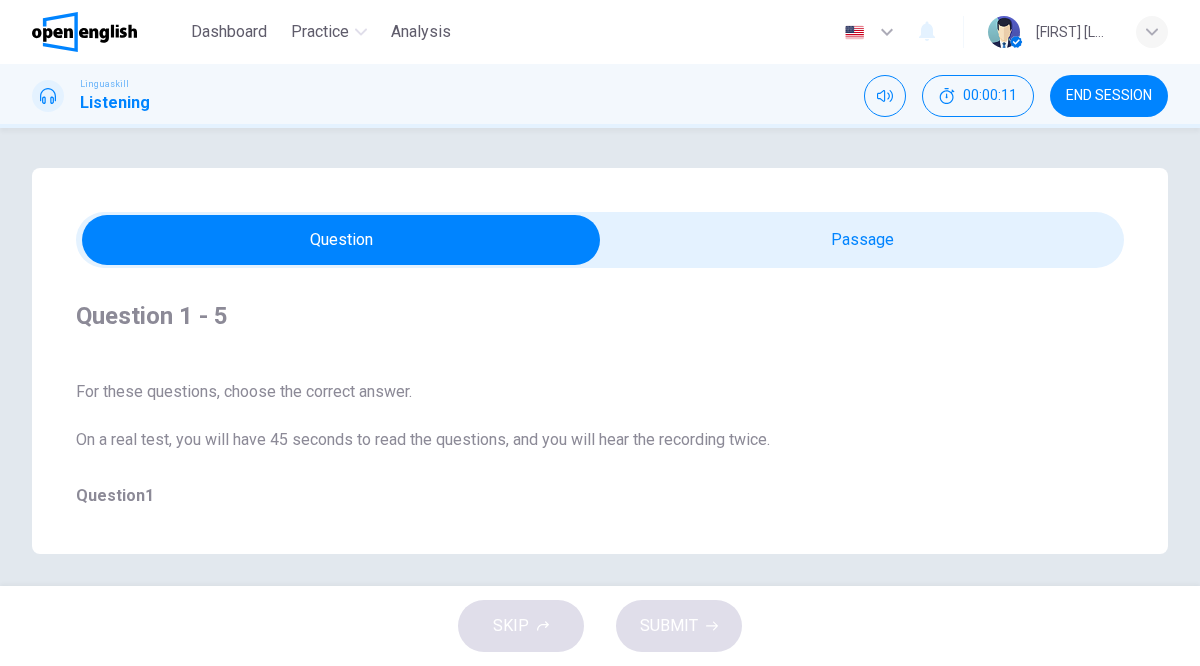 click on "Question Passage Question 1 - 5 For these questions, choose the correct answer. On a real test, you will have 45 seconds to read the questions, and you will hear the recording twice. Question  1 What is the primary topic of the talk? A The difficulty of learning a second language
B The benefits of being bilingual C International job markets Question  2 Which area does not benefit directly from knowing a second language, according to the speaker? A Personal relationships
B Travel experiences C Physical health Question  3 What professional advantage is mentioned for being bilingual? A Higher salary B More job opportunities C Shorter working hours Question  4 According to the speaker, what cognitive abilities are improved by learning a second language? A Memory and problem-solving B Creativity and flexibility C Reading and writing Question  5 What effect does learning a second language have on older adults? A It increases their travel options B It enhances social interactions C 00m 47s" at bounding box center [600, 361] 